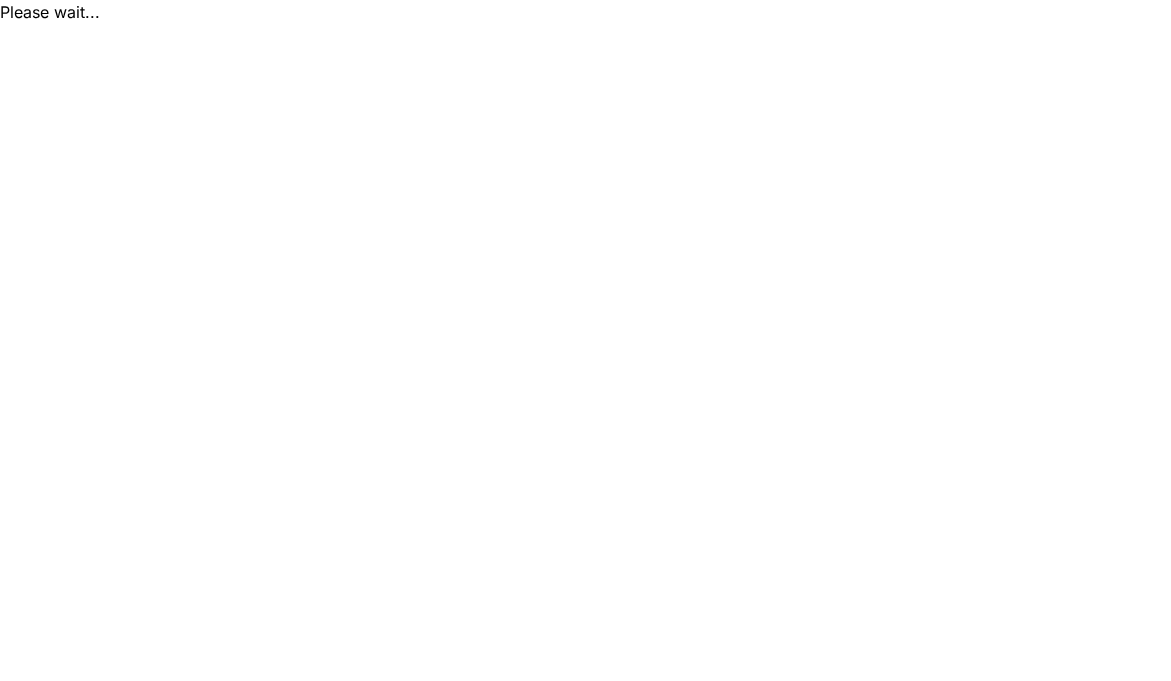 scroll, scrollTop: 0, scrollLeft: 0, axis: both 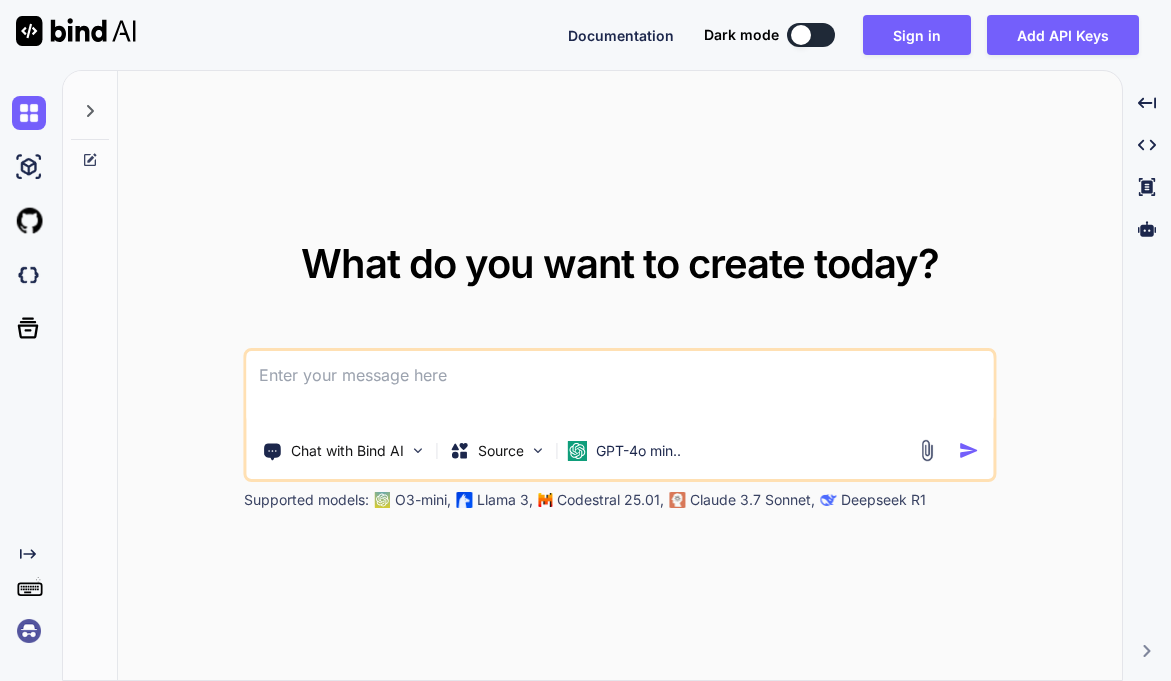 click at bounding box center (620, 388) 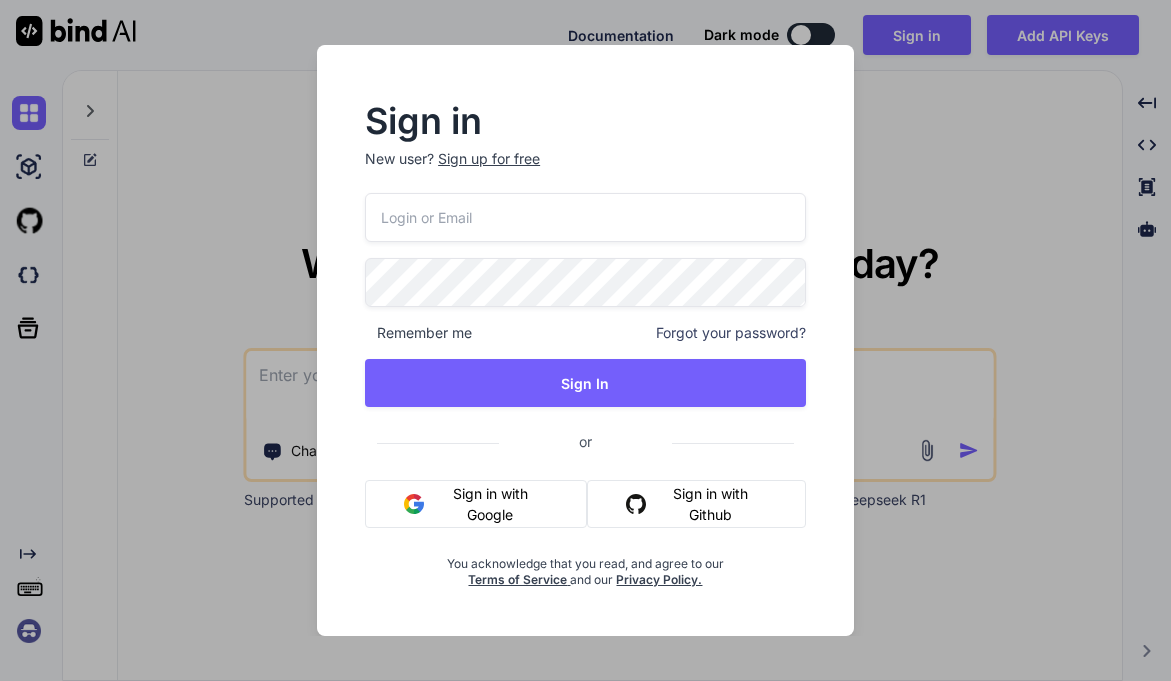 click on "Sign in New user?   Sign up for free Remember me Forgot your password? Sign In   or Sign in with Google Sign in with Github You acknowledge that you read, and agree to our   Terms of Service     and our   Privacy Policy." at bounding box center [585, 340] 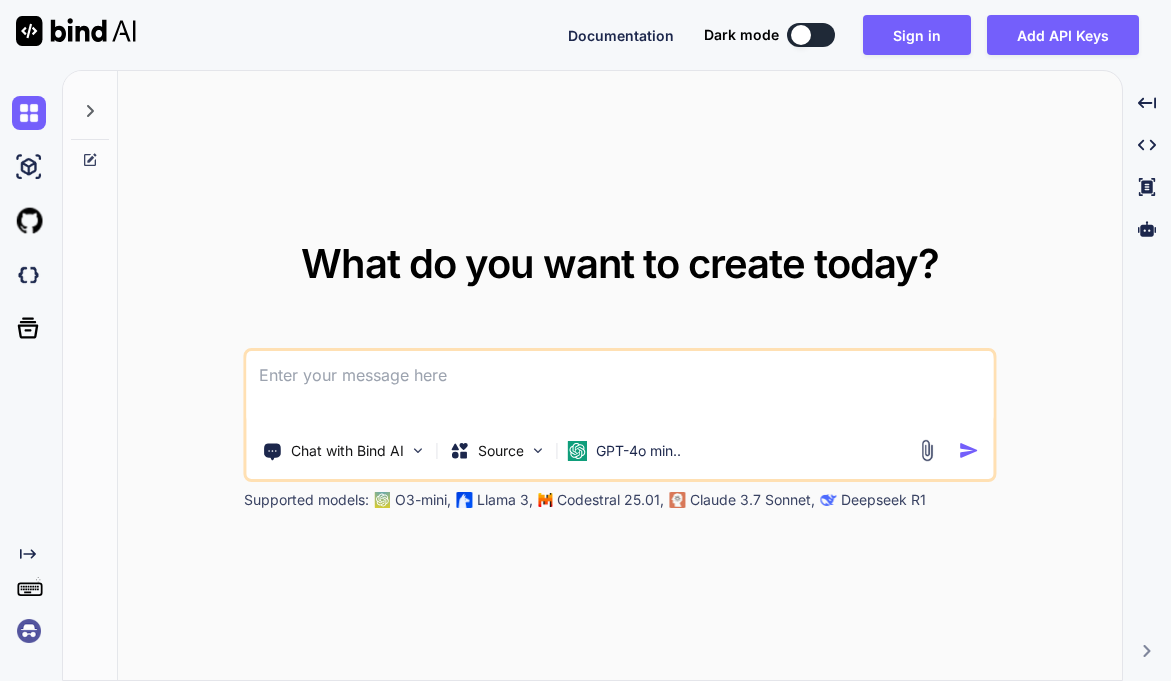 click at bounding box center [620, 388] 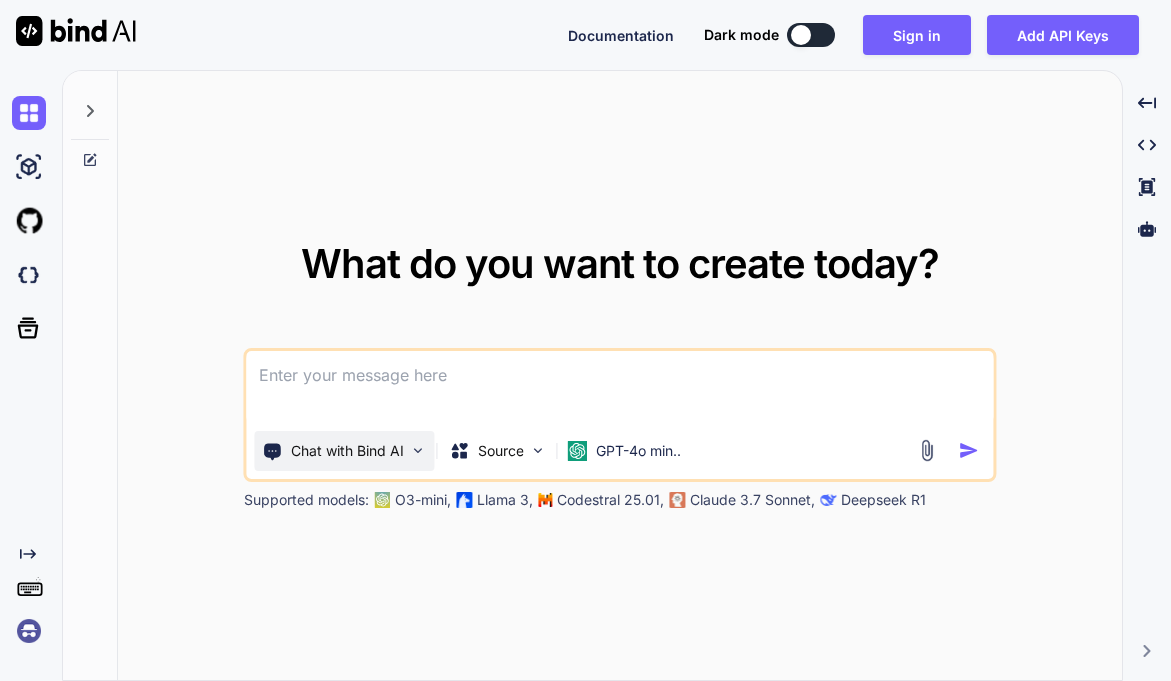 click on "Chat with Bind AI" at bounding box center (347, 451) 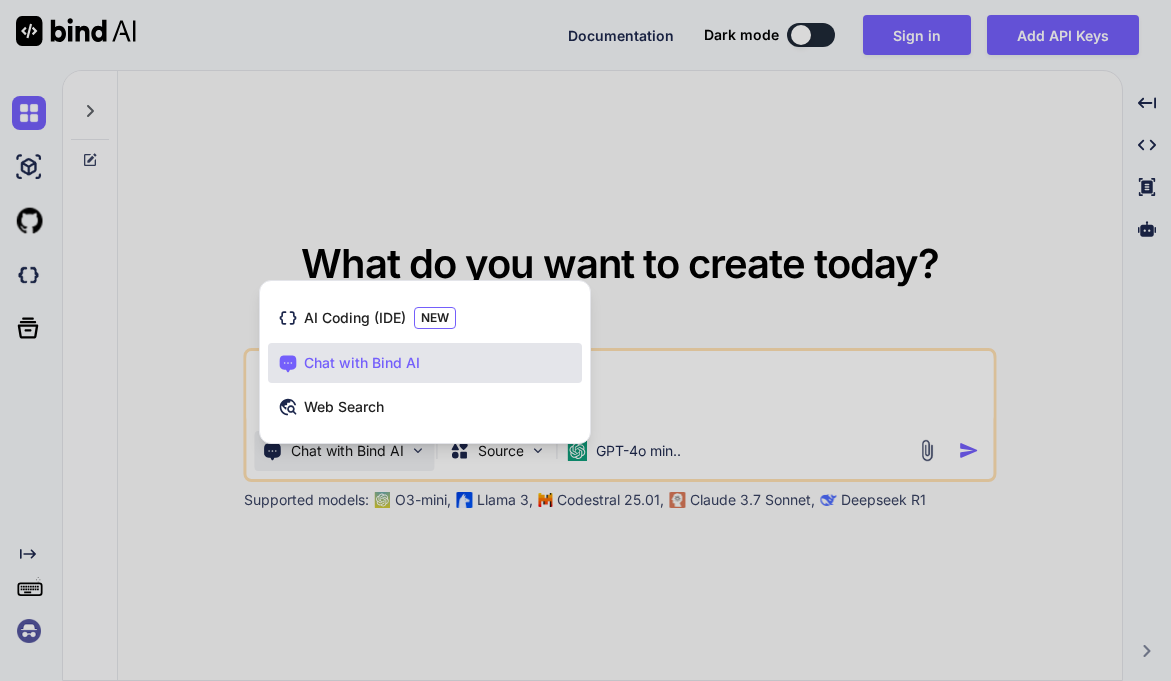 click at bounding box center (585, 340) 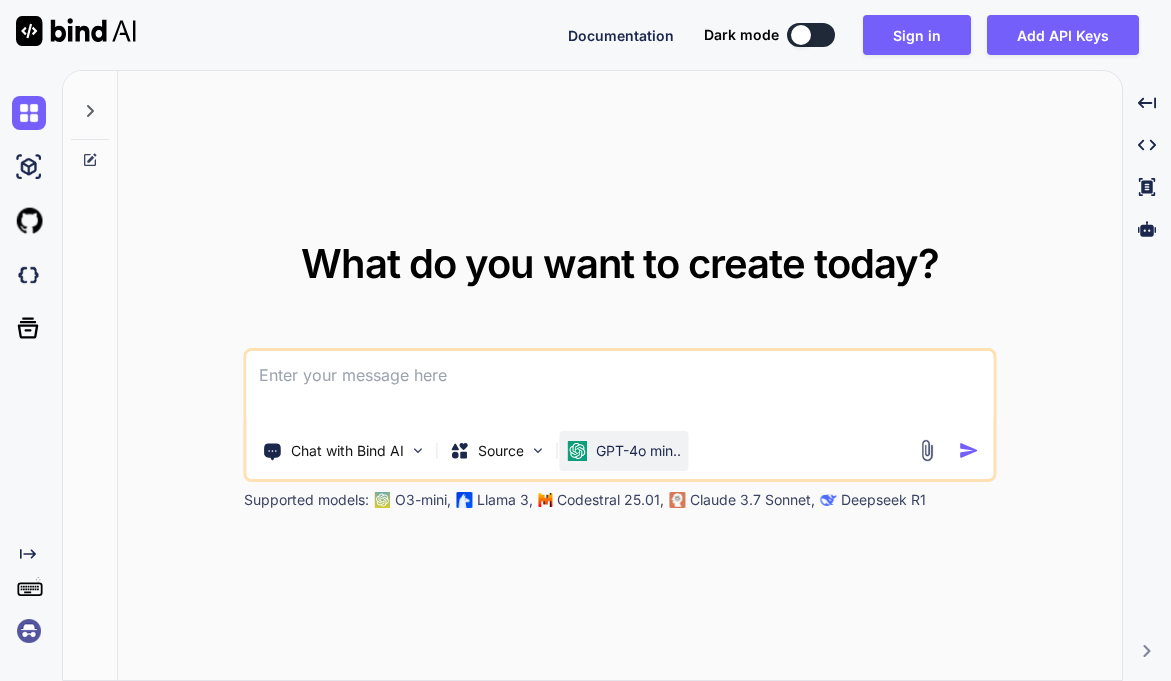 click on "GPT-4o min.." at bounding box center (638, 451) 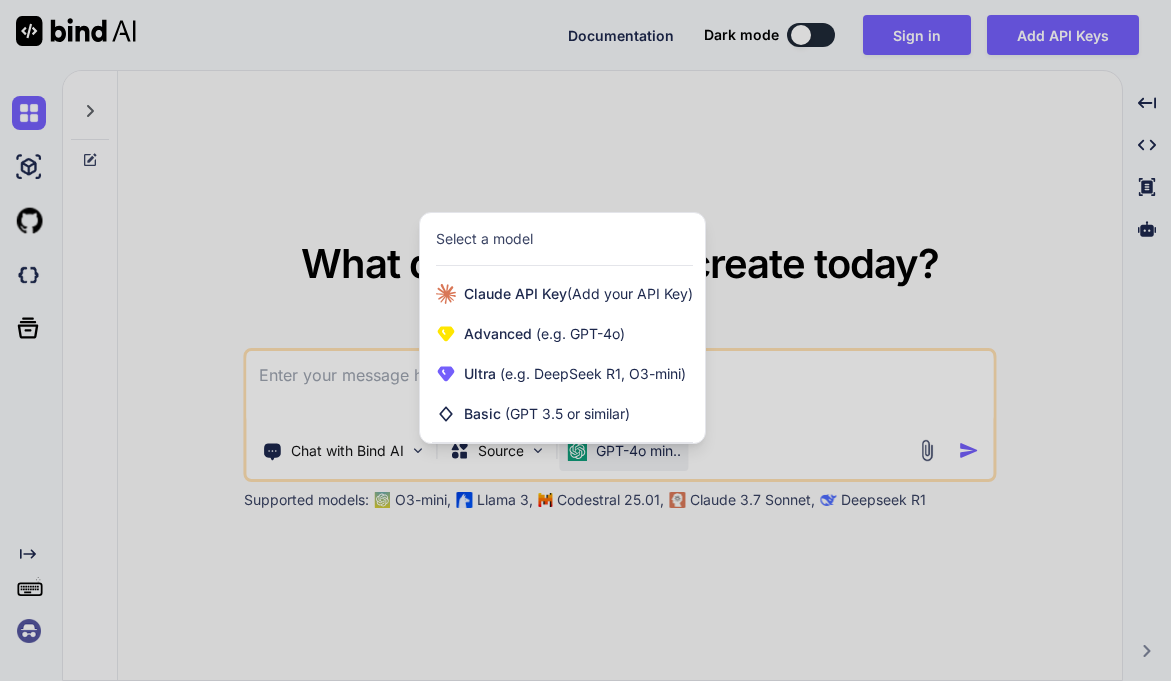 click at bounding box center [585, 340] 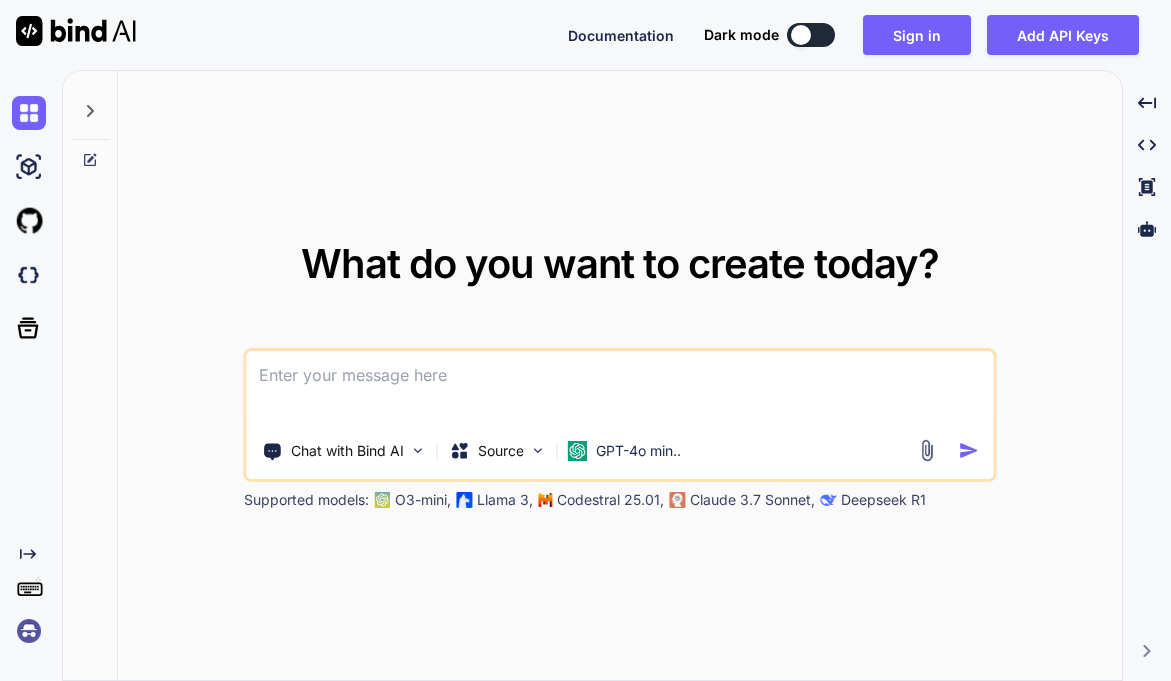 click at bounding box center (620, 388) 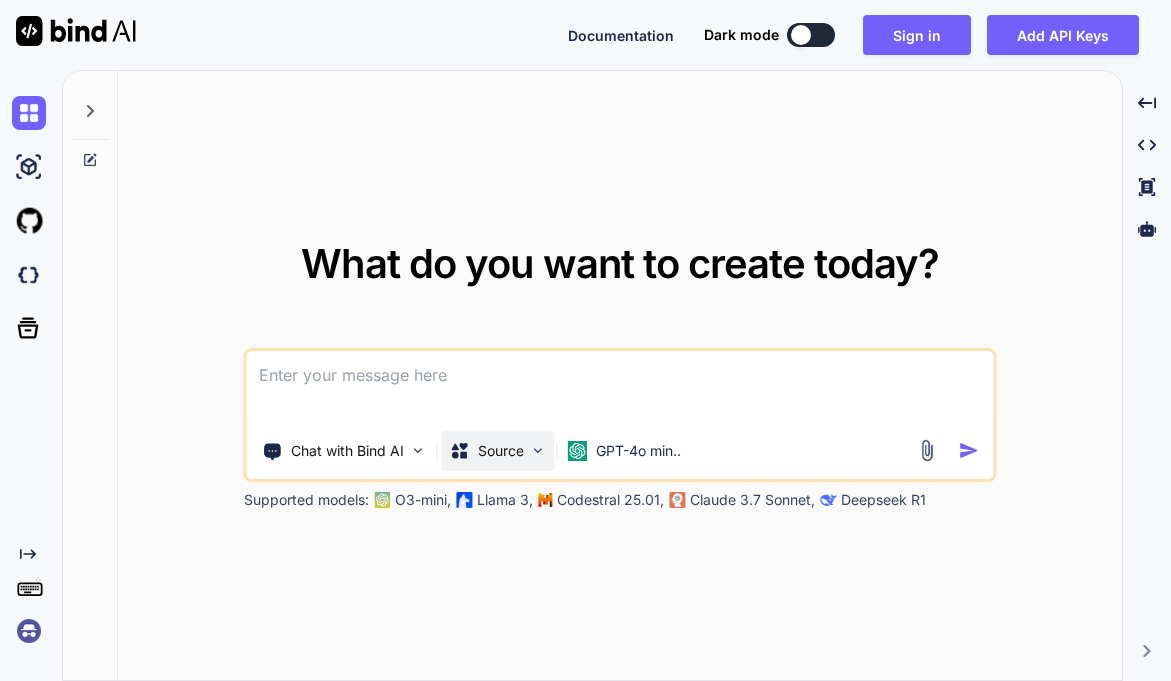 click on "Source" at bounding box center (501, 451) 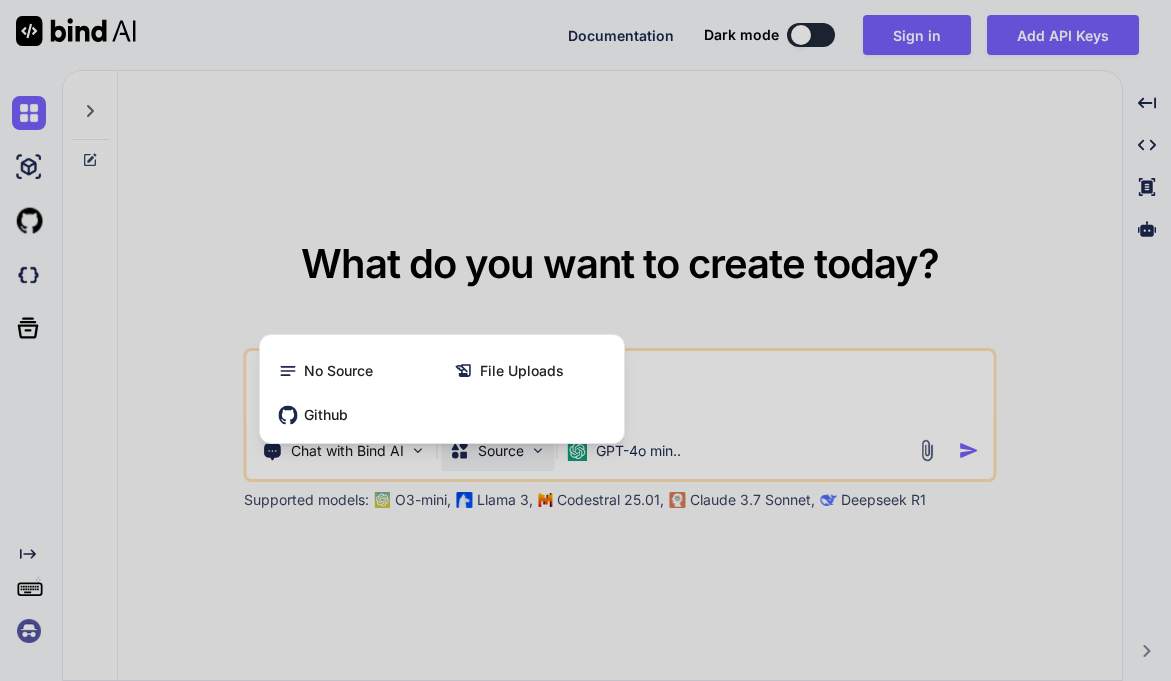 click at bounding box center [585, 340] 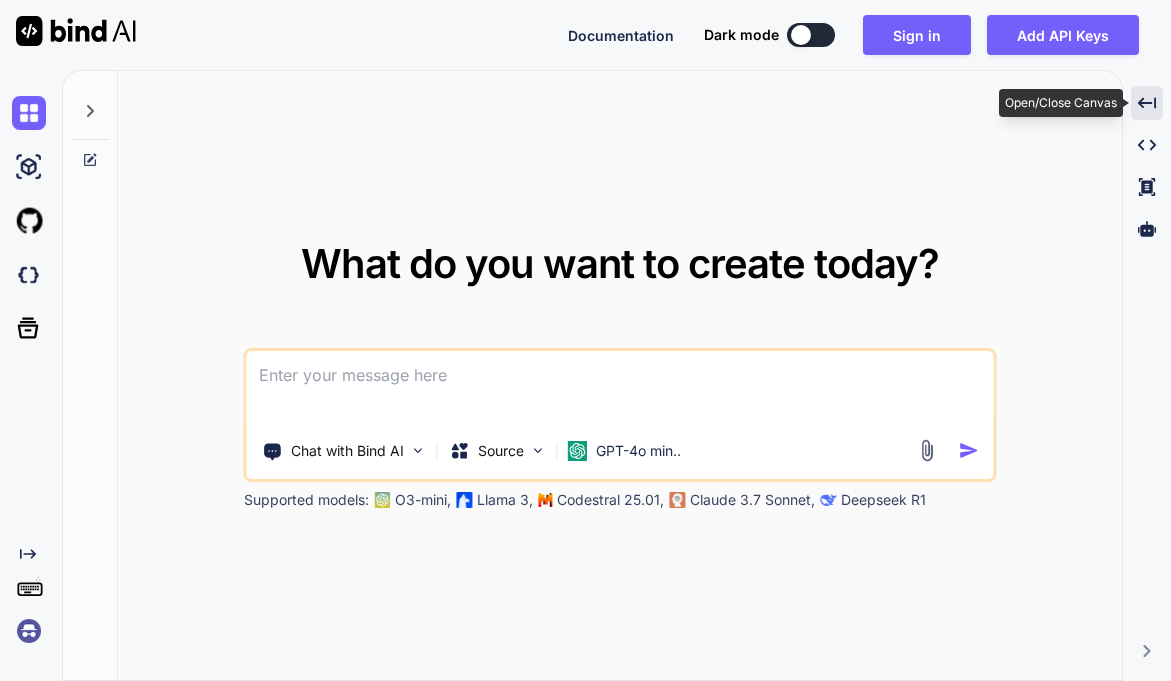 click on "Created with Pixso." 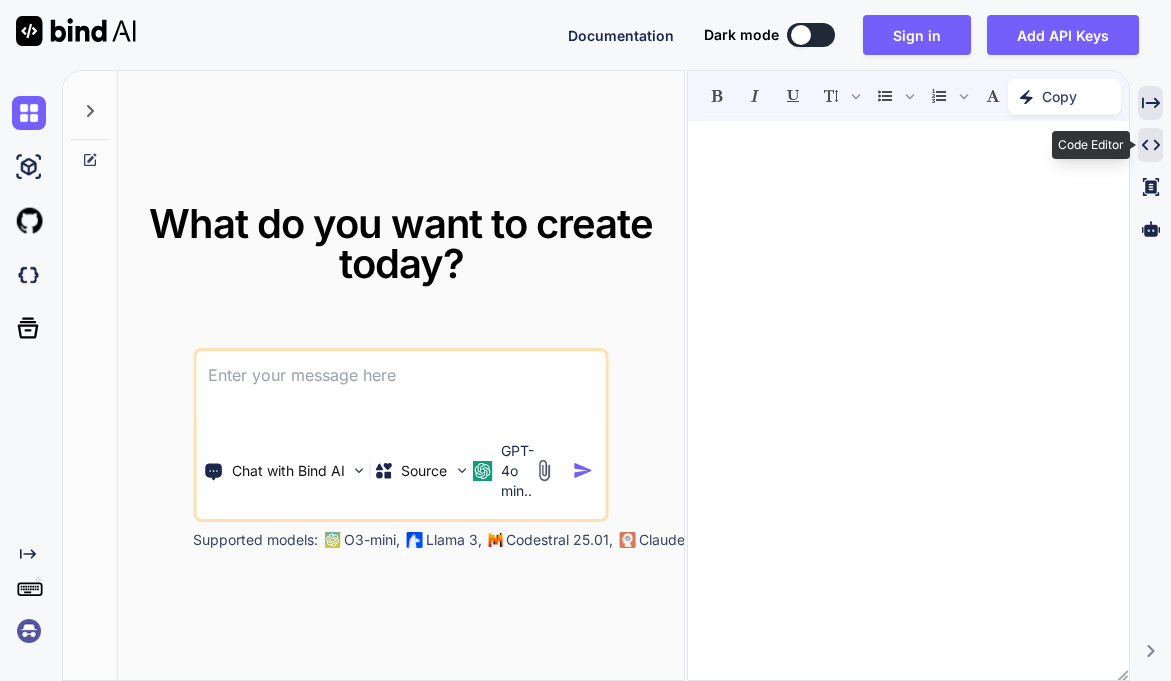 click on "Created with Pixso." 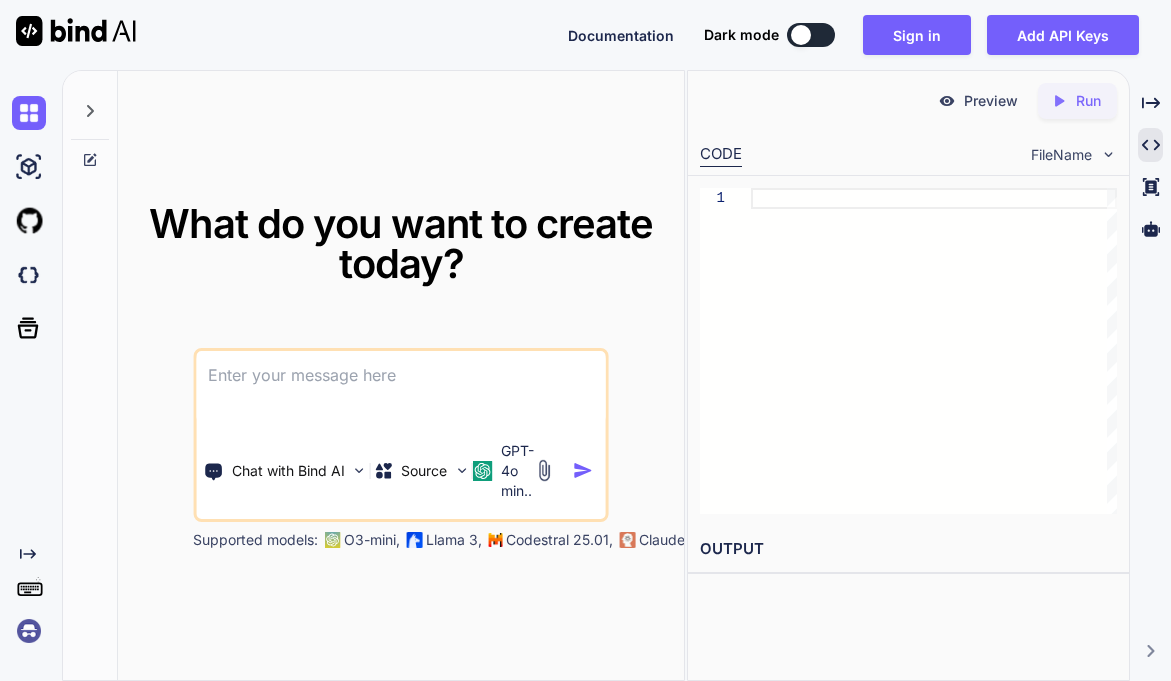 click on "Created with Pixso. Created with Pixso. Created with Pixso." at bounding box center [1150, 170] 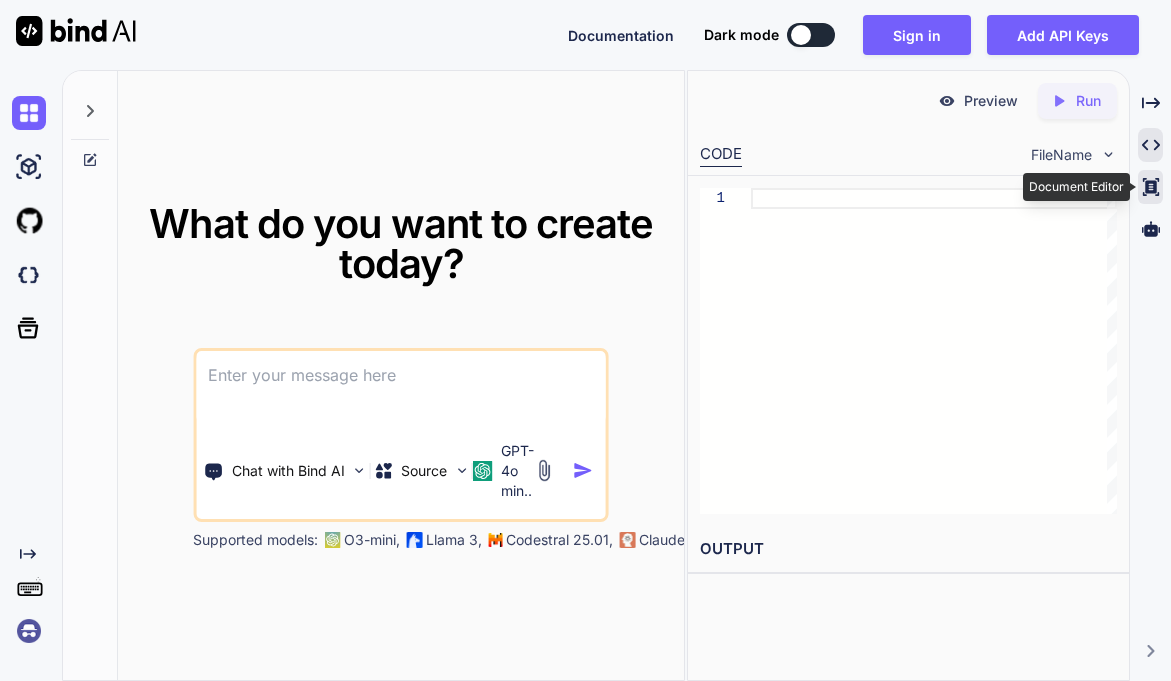 click on "Created with Pixso." at bounding box center [1150, 187] 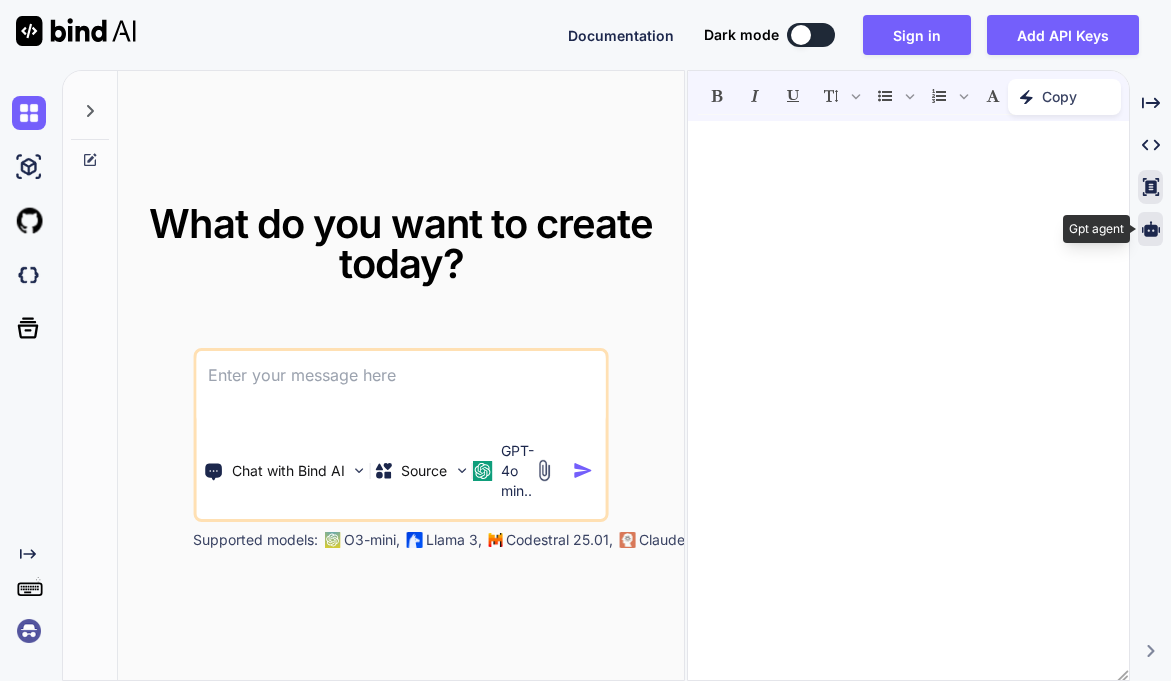 click 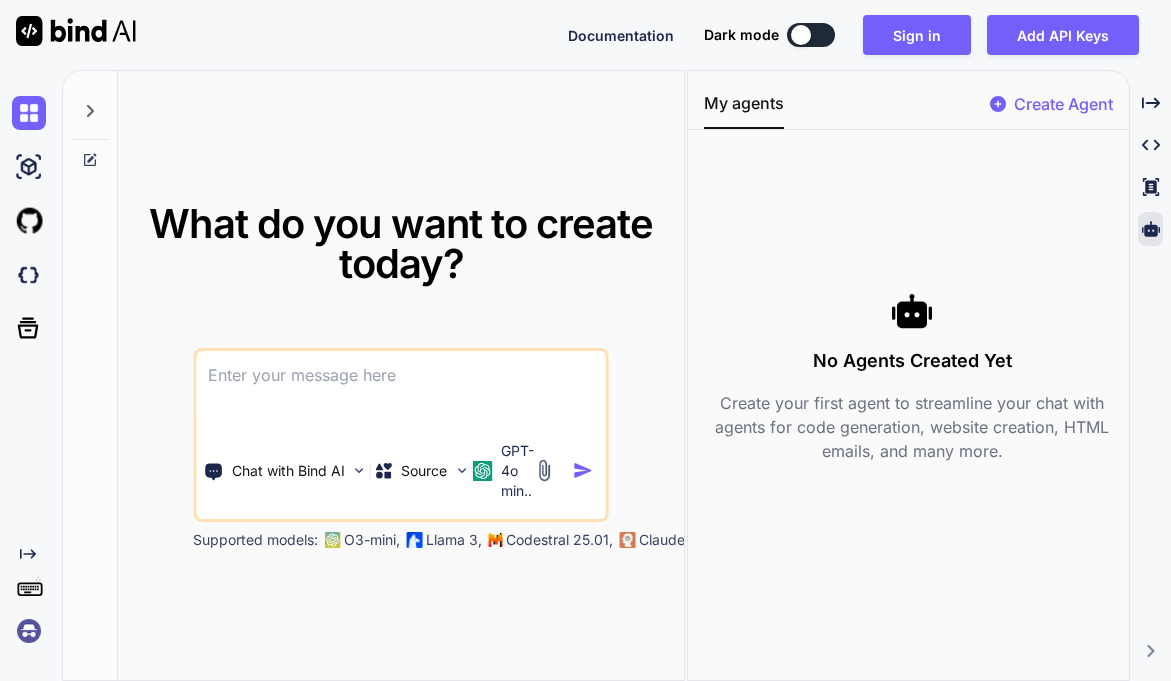 click at bounding box center (27, 167) 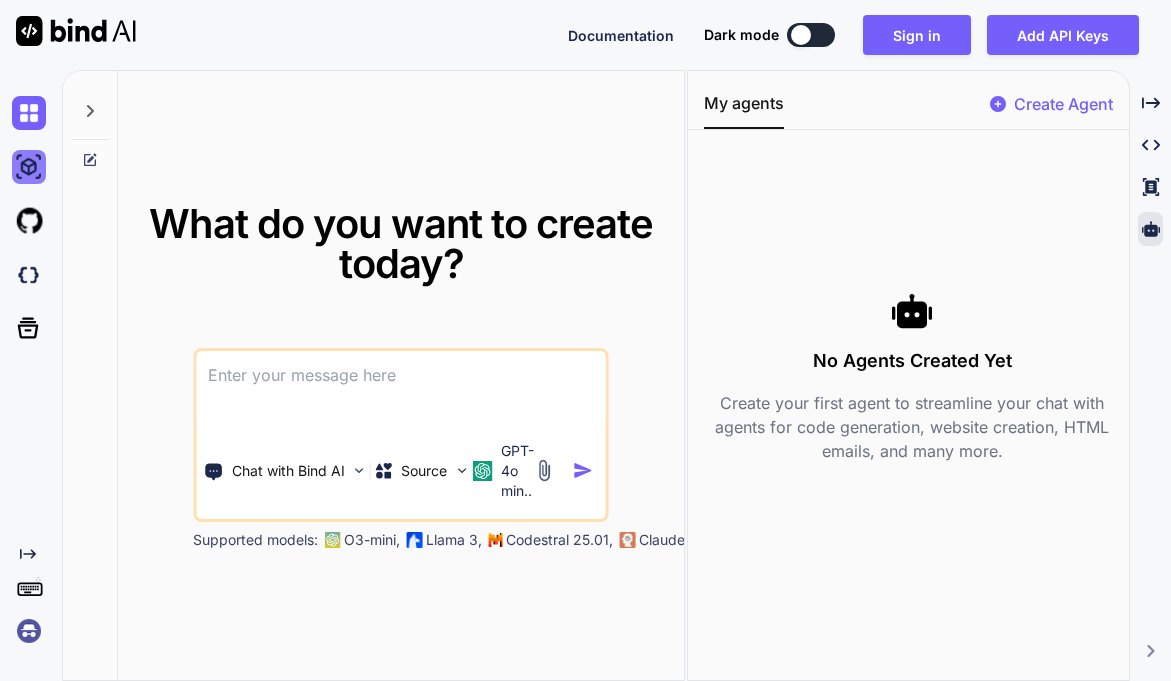 click at bounding box center [29, 167] 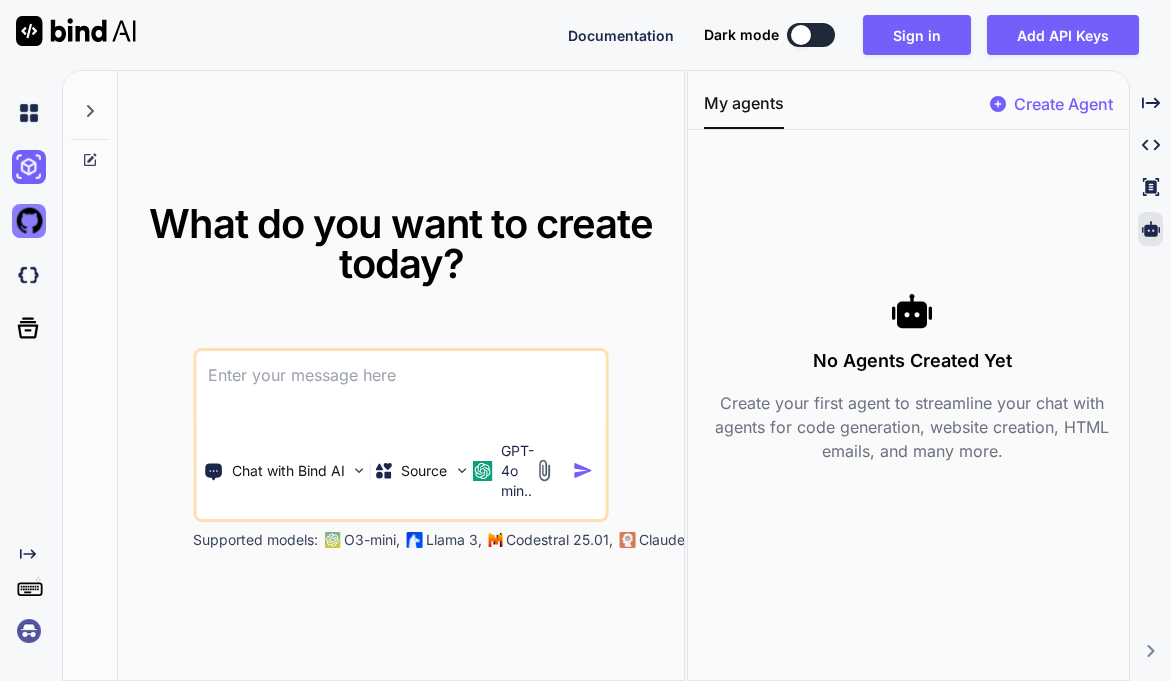 click at bounding box center [29, 221] 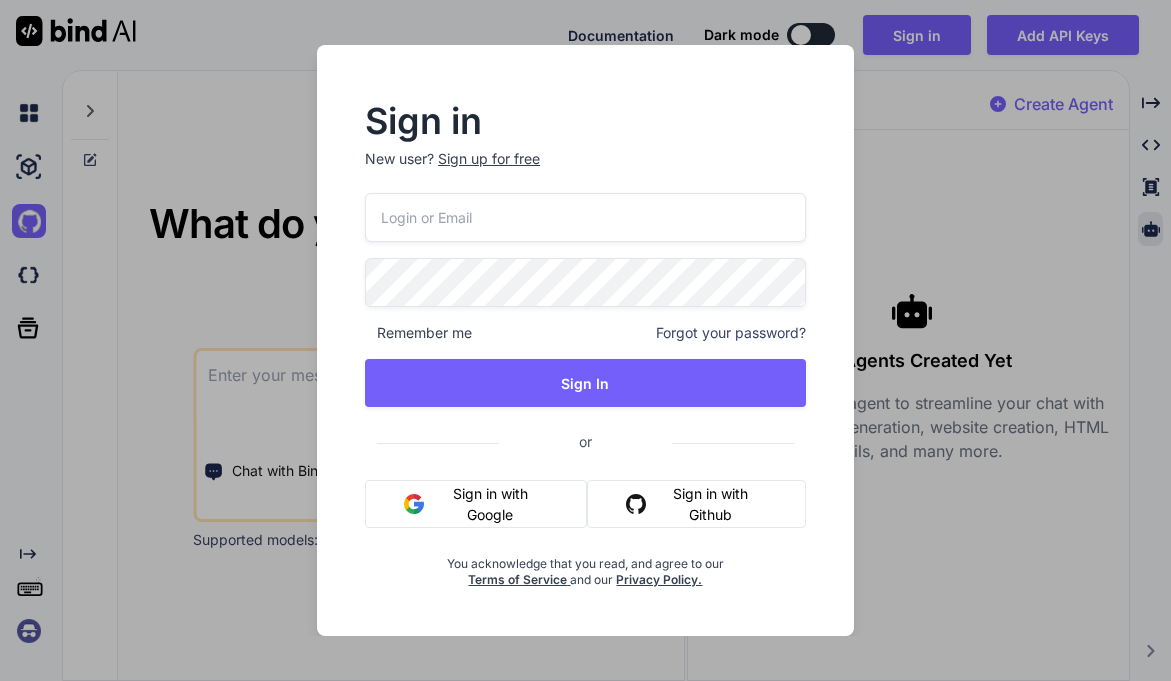 click on "Sign in New user?   Sign up for free Remember me Forgot your password? Sign In   or Sign in with Google Sign in with Github You acknowledge that you read, and agree to our   Terms of Service     and our   Privacy Policy." at bounding box center (585, 340) 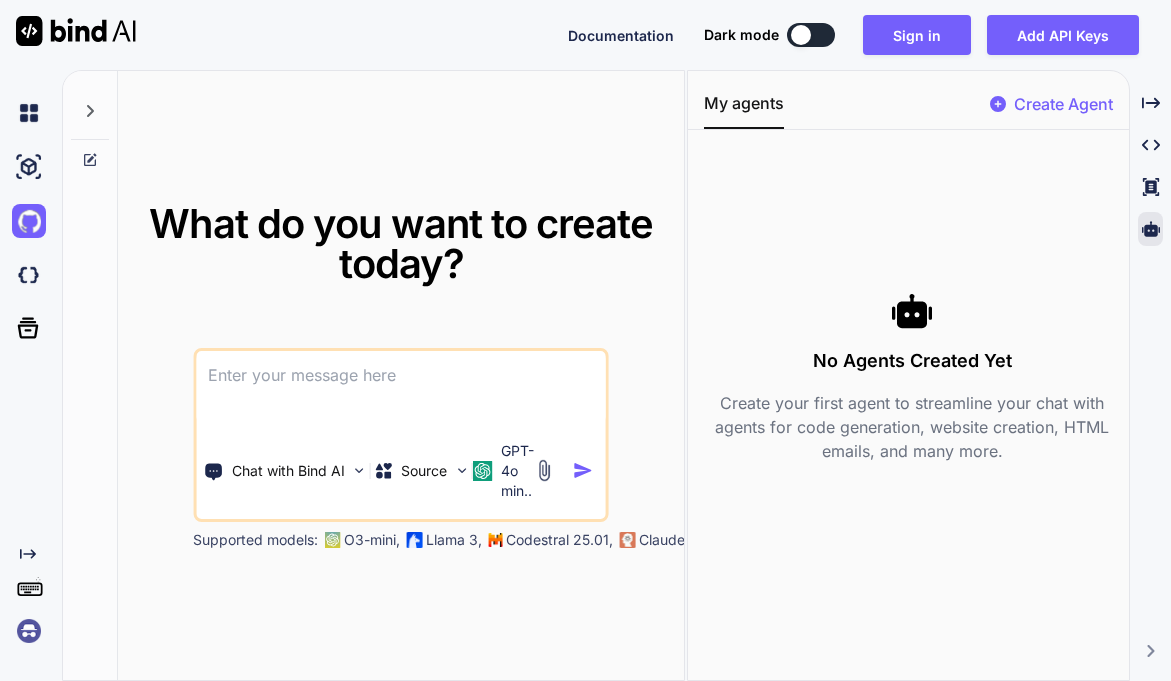 click at bounding box center [33, 328] 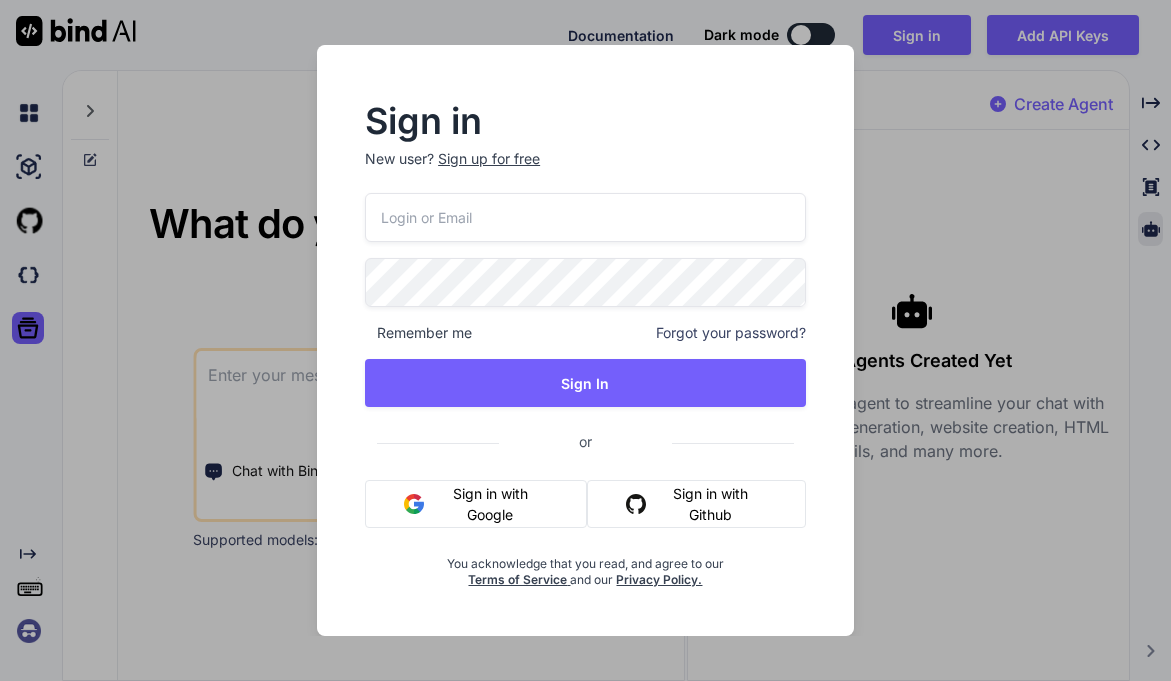 click on "Sign in New user?   Sign up for free Remember me Forgot your password? Sign In   or Sign in with Google Sign in with Github You acknowledge that you read, and agree to our   Terms of Service     and our   Privacy Policy." at bounding box center [585, 340] 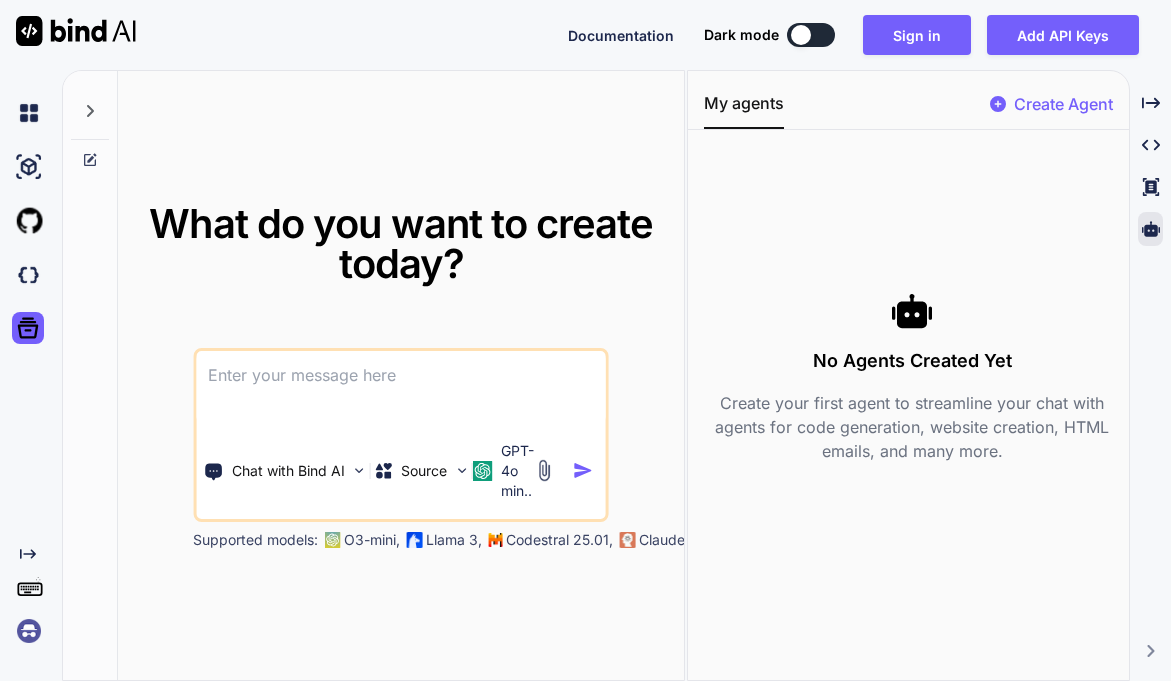 click at bounding box center (400, 388) 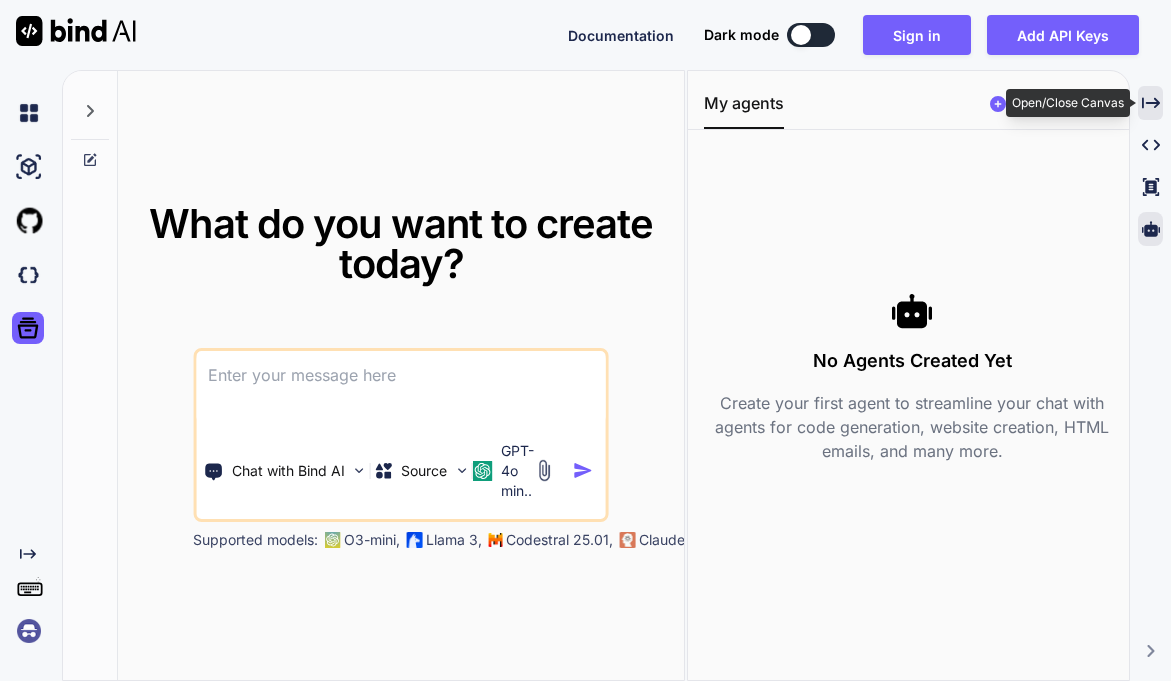 click 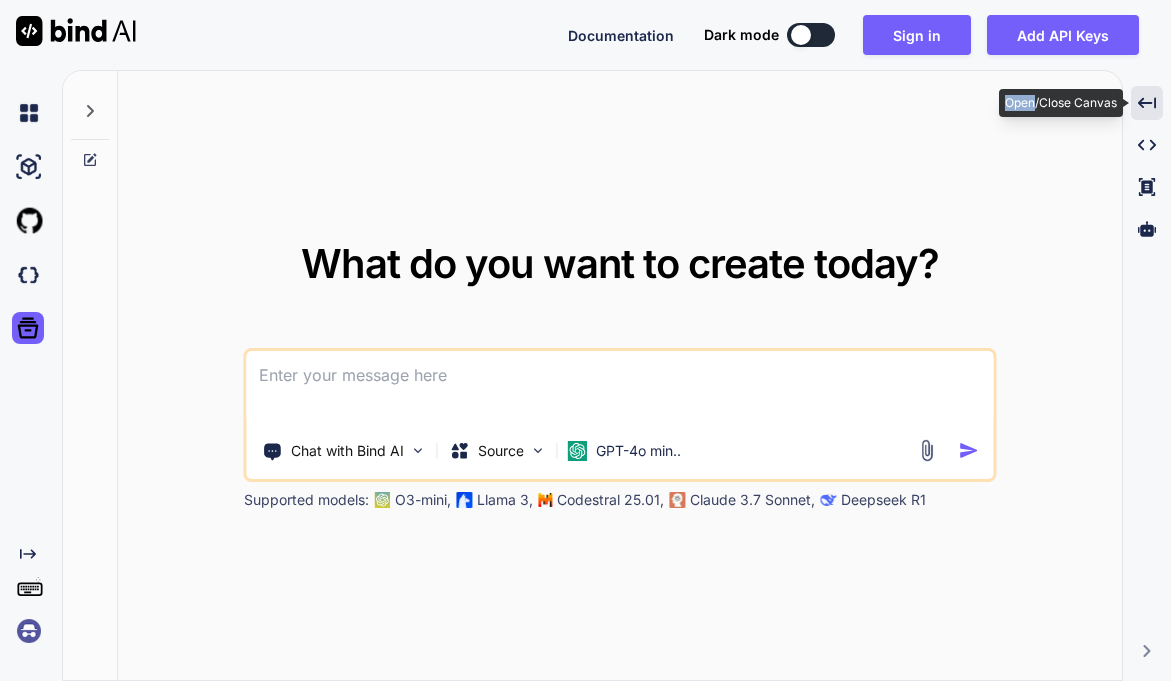 click 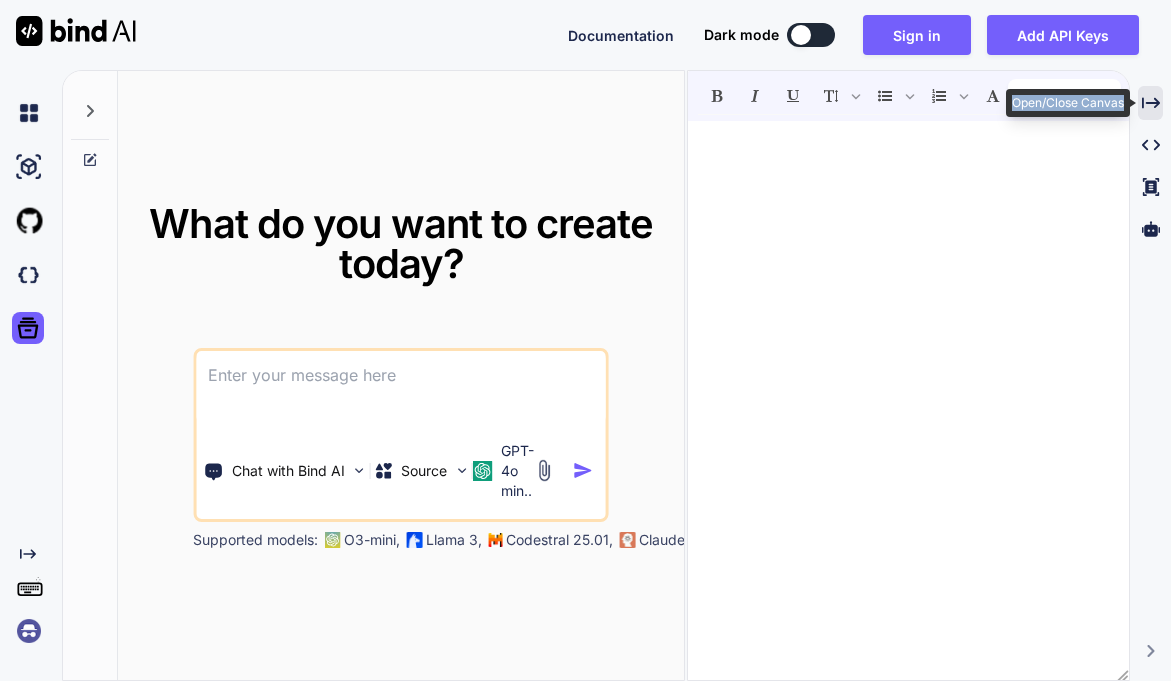 click 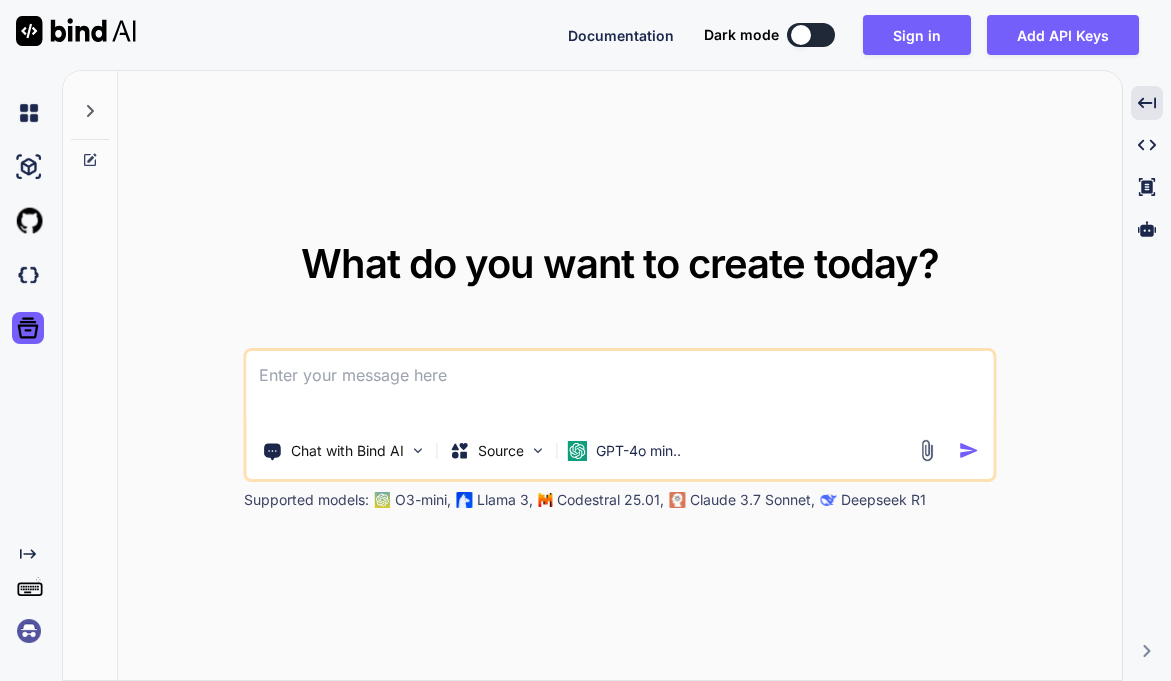 click at bounding box center (620, 388) 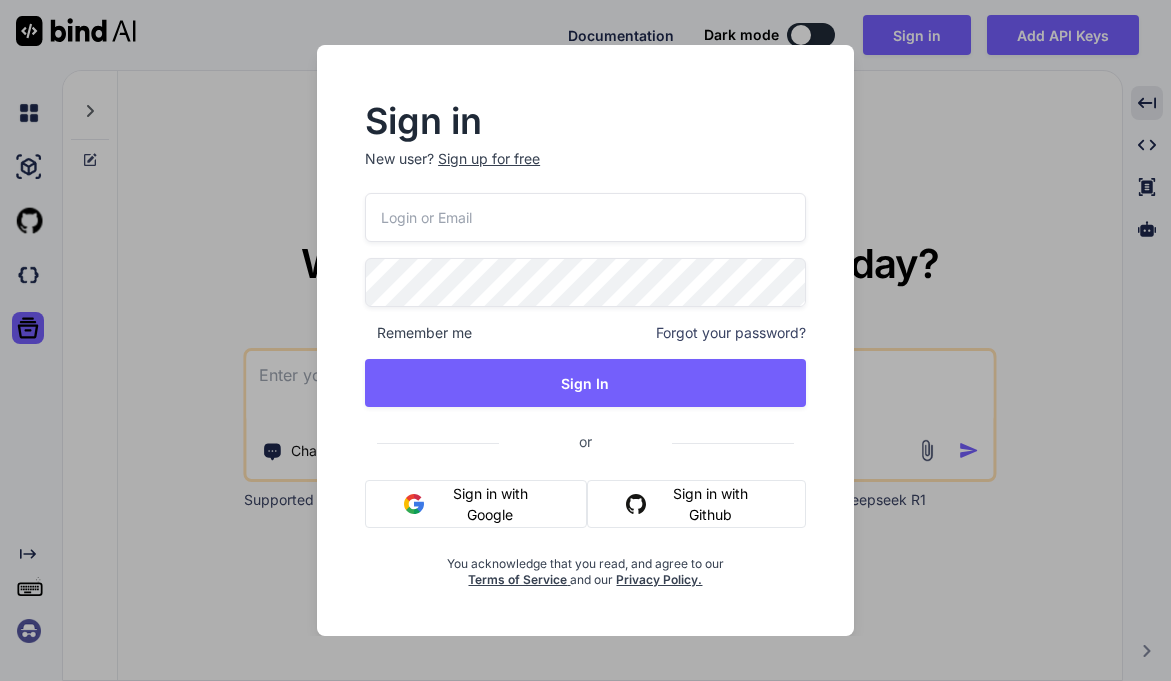 click on "Sign in with Google" at bounding box center (476, 504) 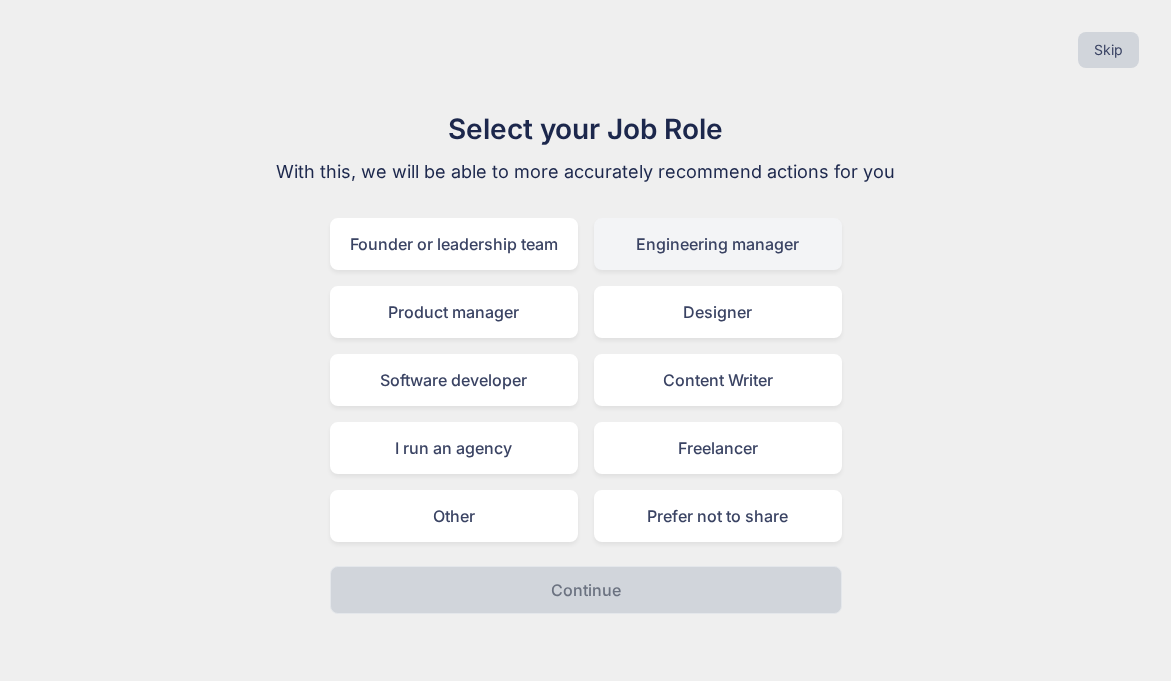 click on "Engineering manager" at bounding box center (718, 244) 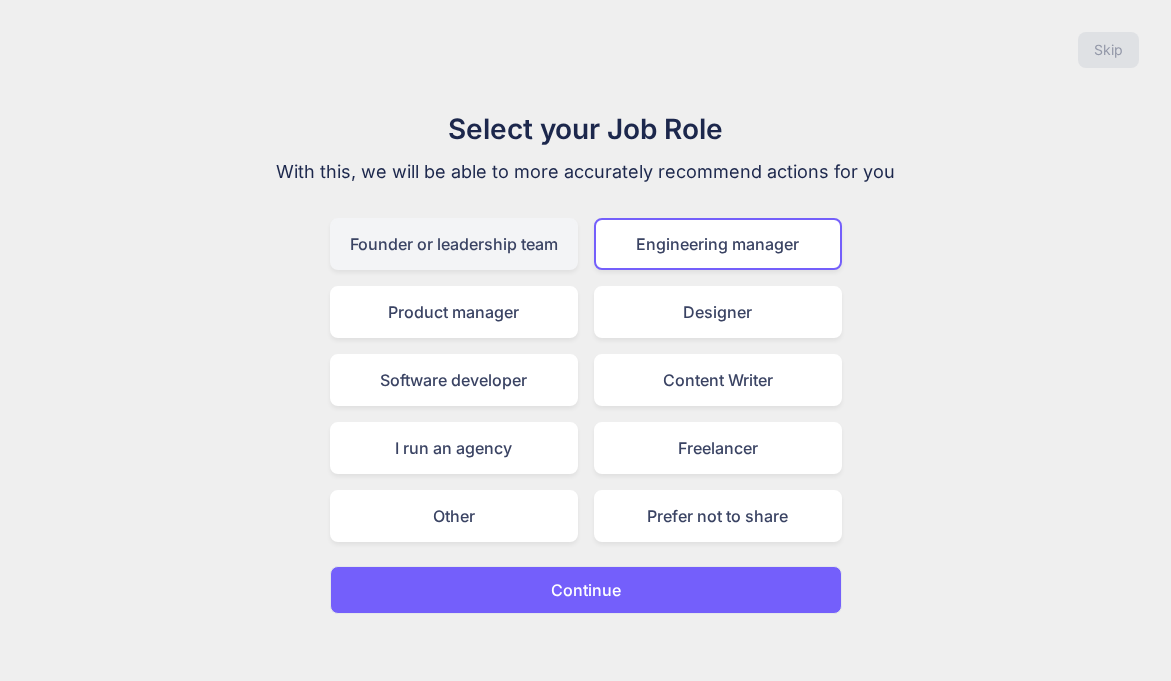 click on "Founder or leadership team" at bounding box center [454, 244] 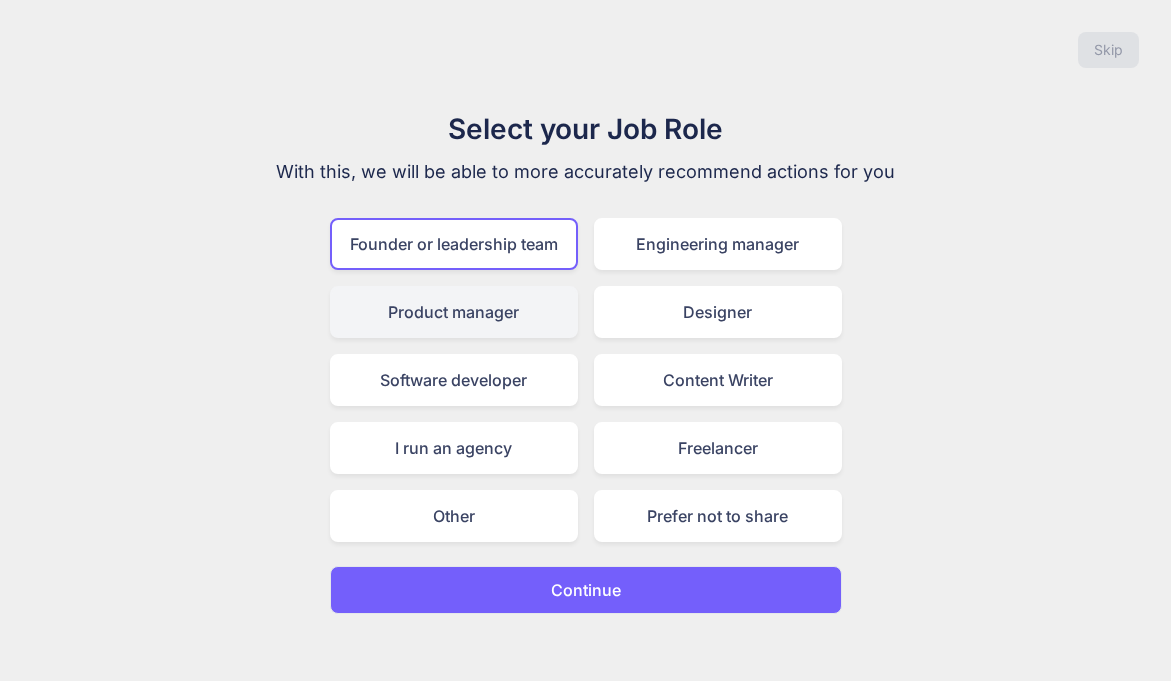 click on "Product manager" at bounding box center [454, 312] 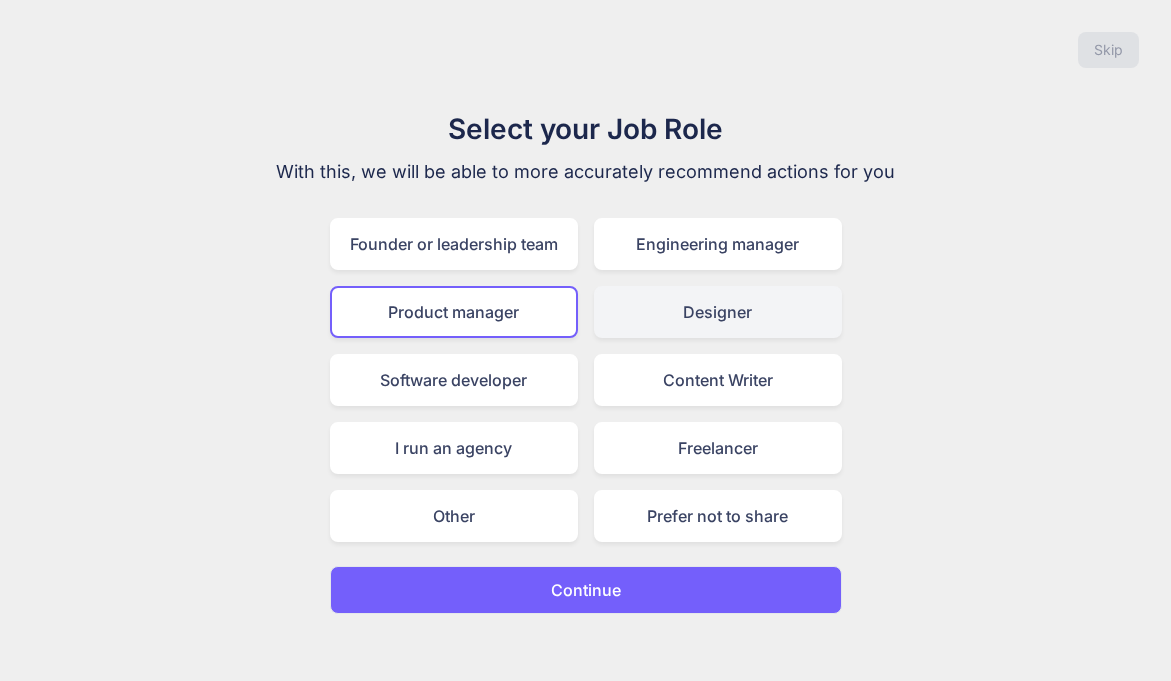 click on "Designer" at bounding box center (718, 312) 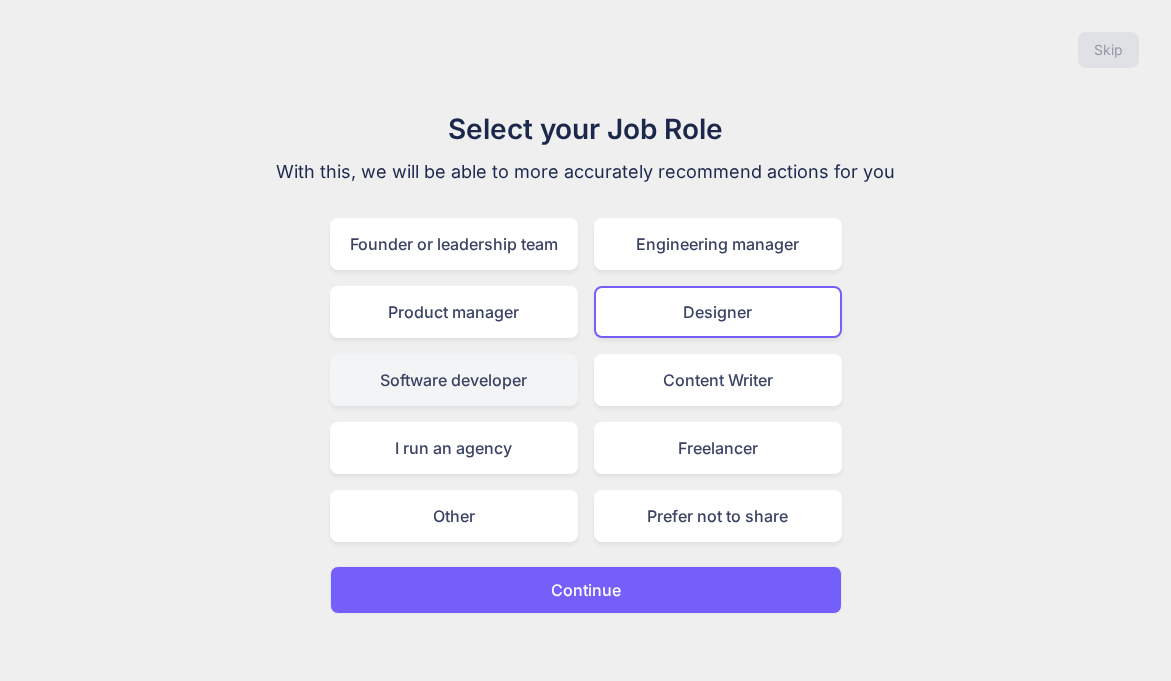 click on "Software developer" at bounding box center (454, 380) 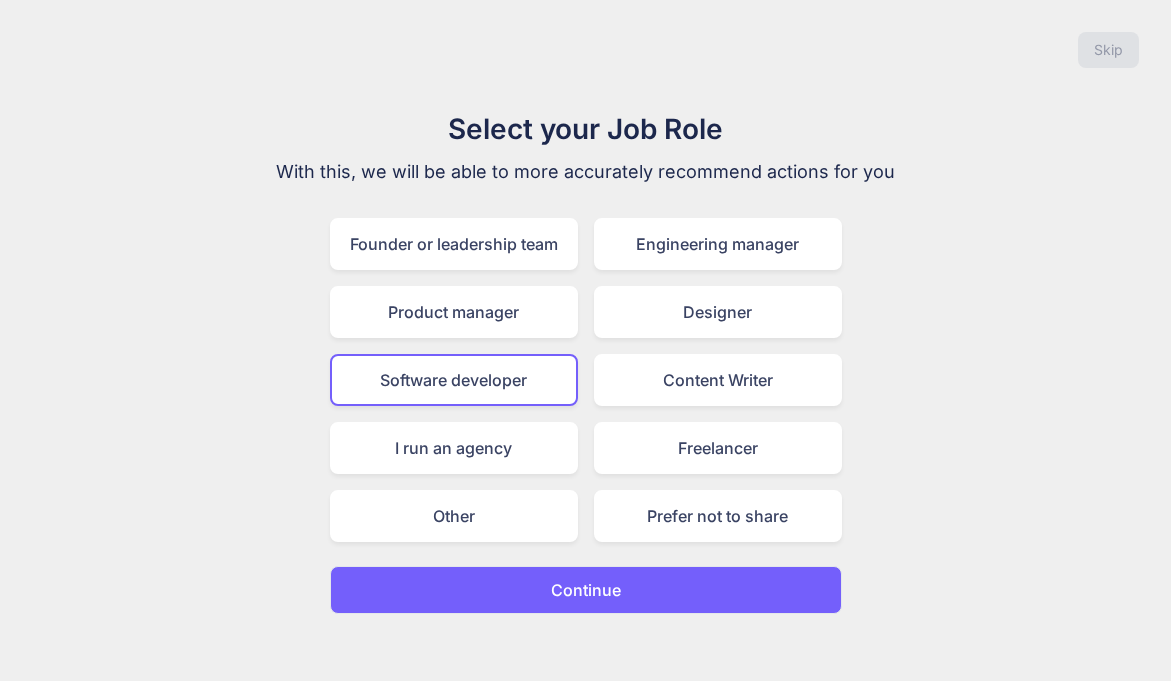 click on "Continue" at bounding box center [586, 590] 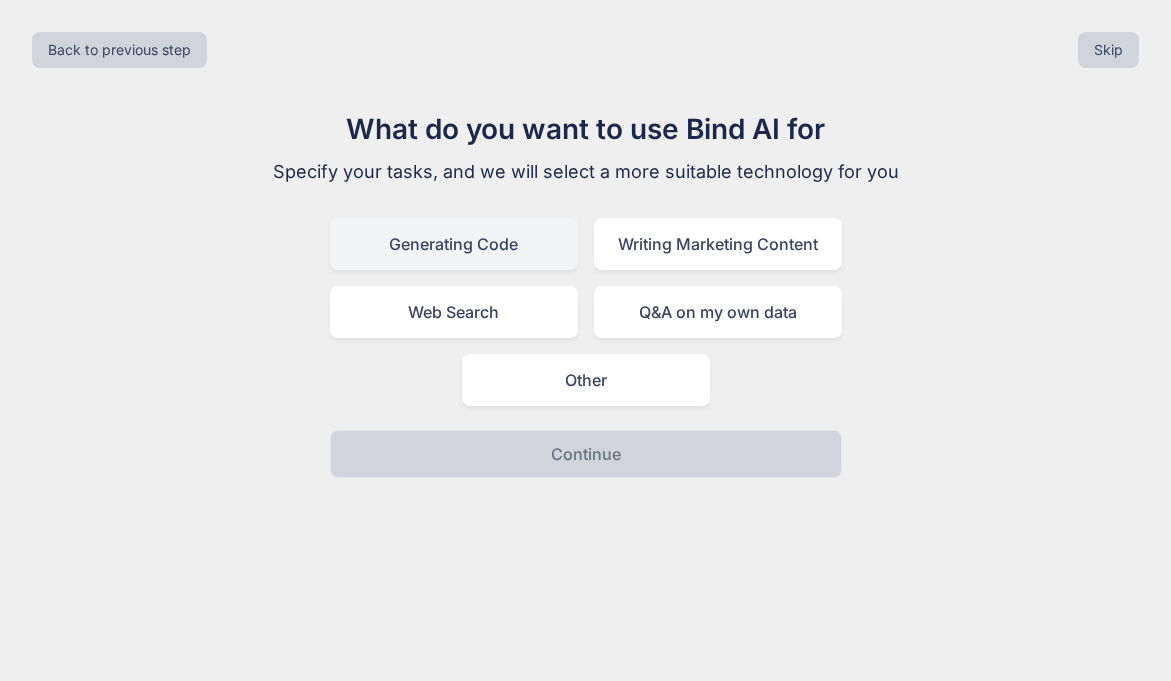 click on "Generating Code" at bounding box center (454, 244) 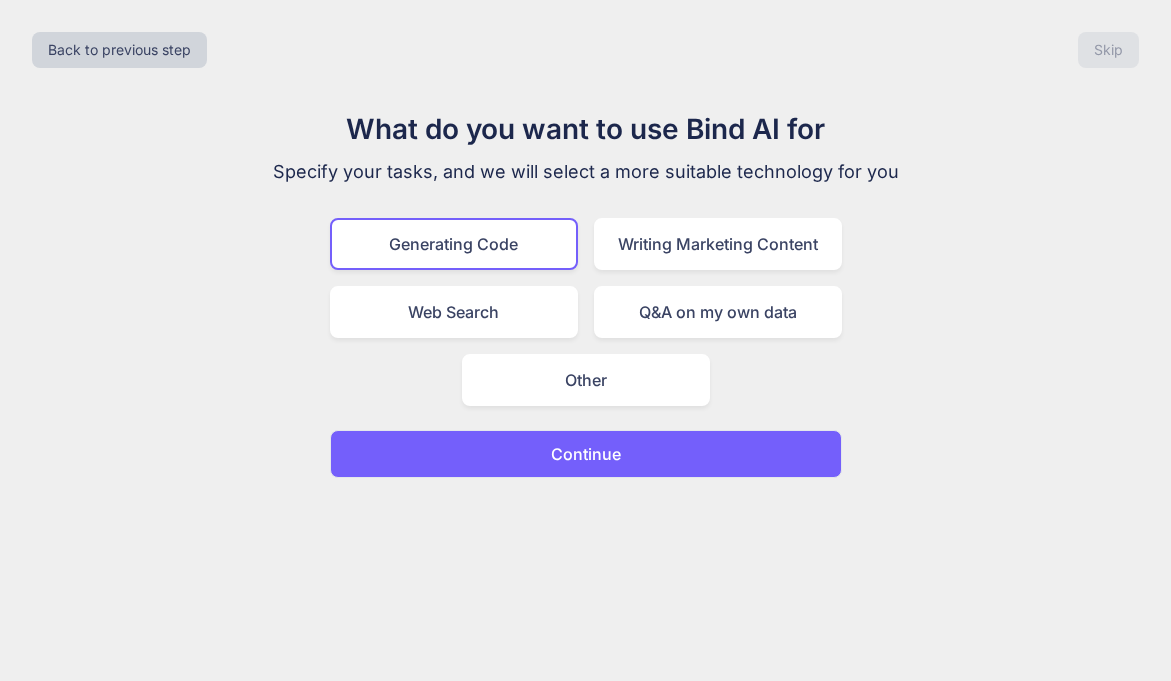 click on "Continue" at bounding box center [586, 454] 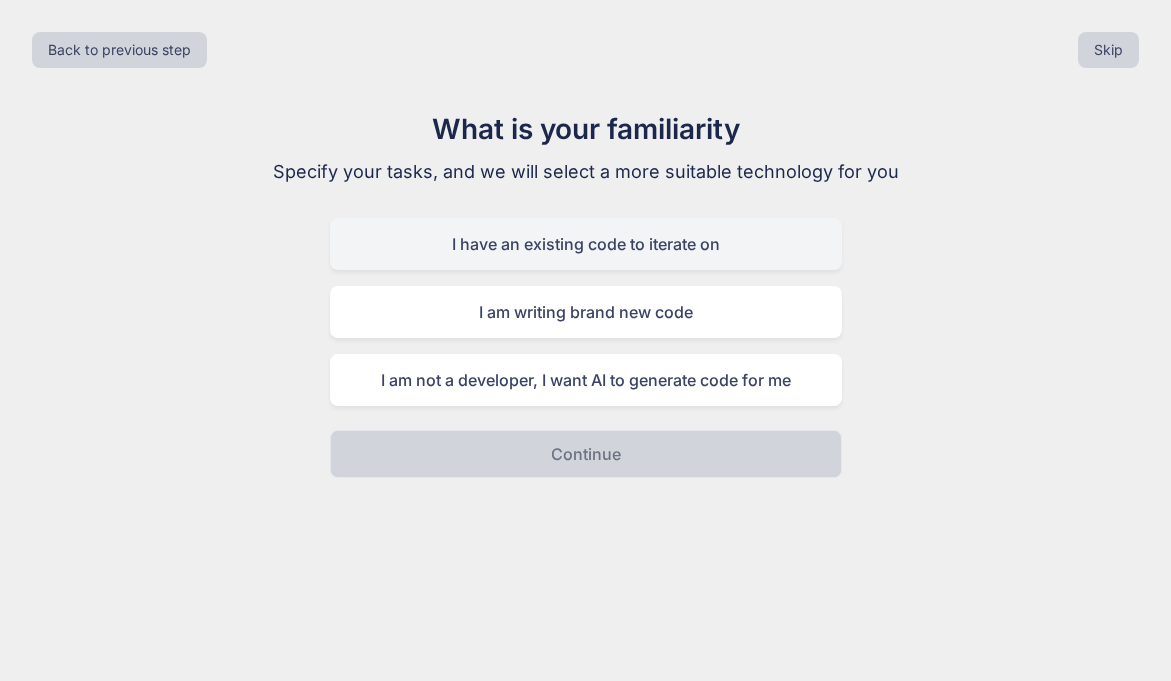 click on "I have an existing code to iterate on" at bounding box center [586, 244] 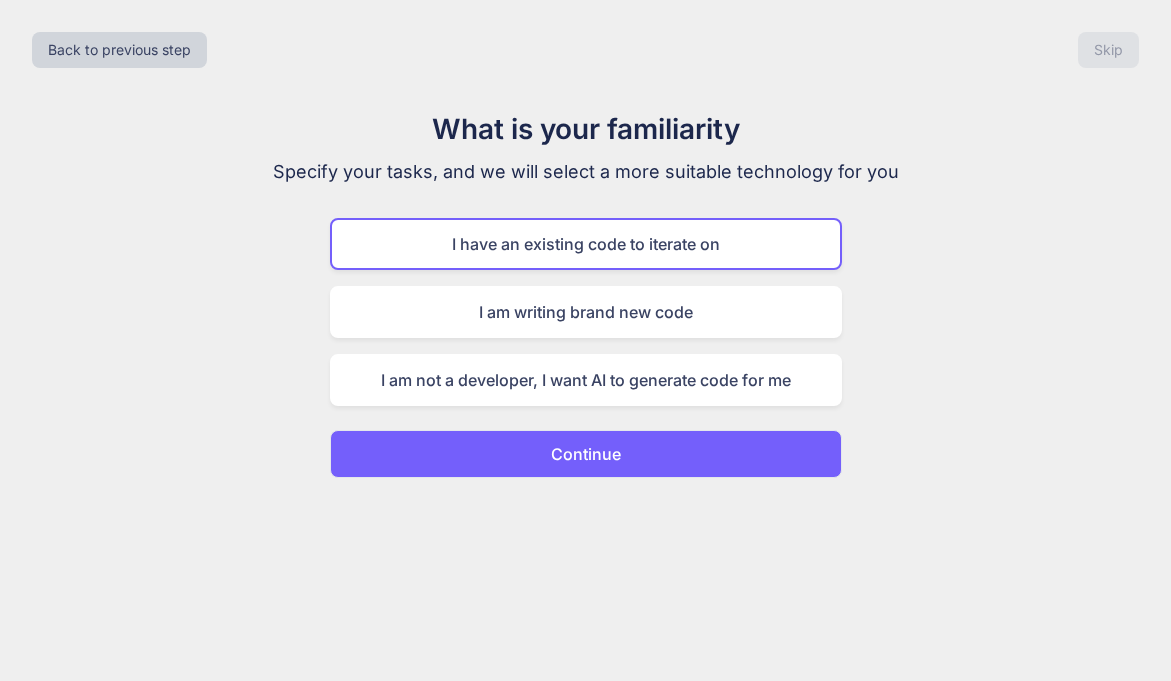 click on "Back to previous step Skip What is your familiarity Specify your tasks, and we will select a more suitable technology for you I have an existing code to iterate on I am writing brand new code I am not a developer, I want AI to generate code for me Continue" at bounding box center [585, 340] 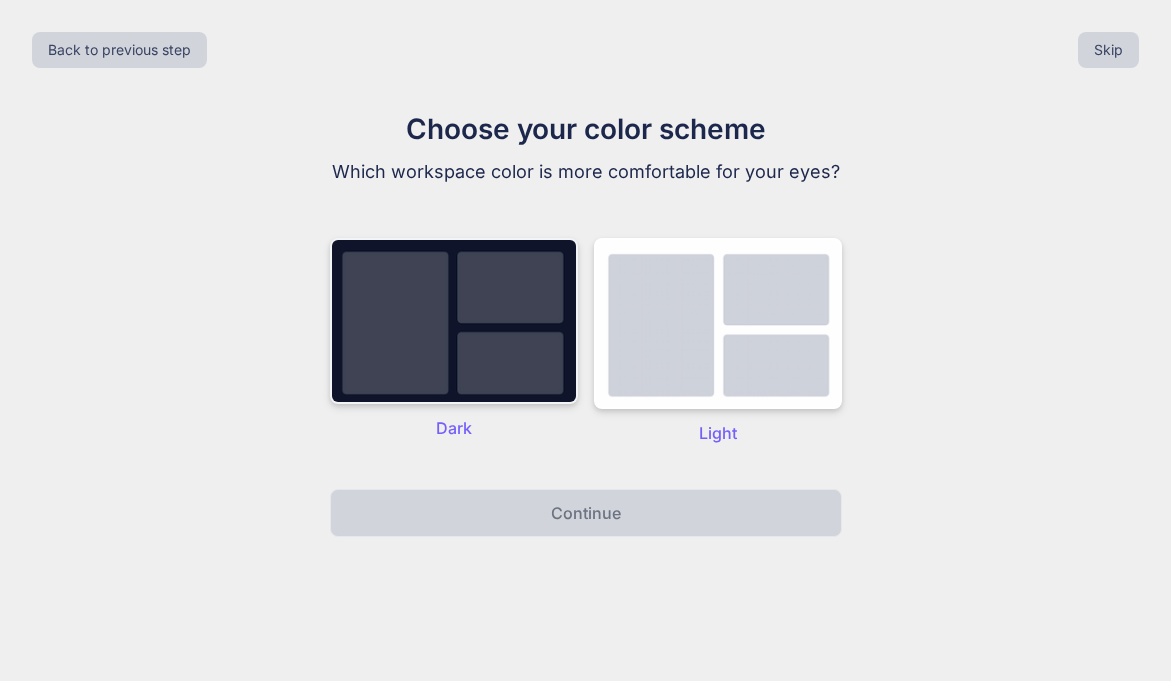 click at bounding box center [454, 321] 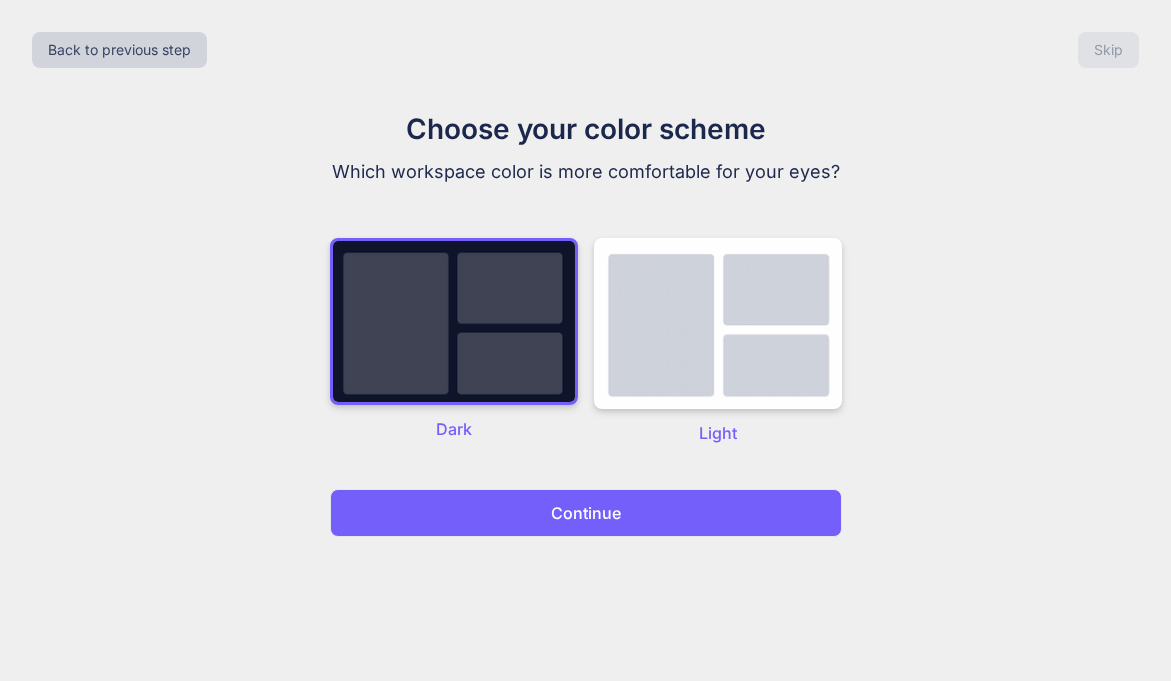 click on "Back to previous step Skip Choose your color scheme Which workspace color is more comfortable for your eyes? Dark Light Continue" at bounding box center [585, 340] 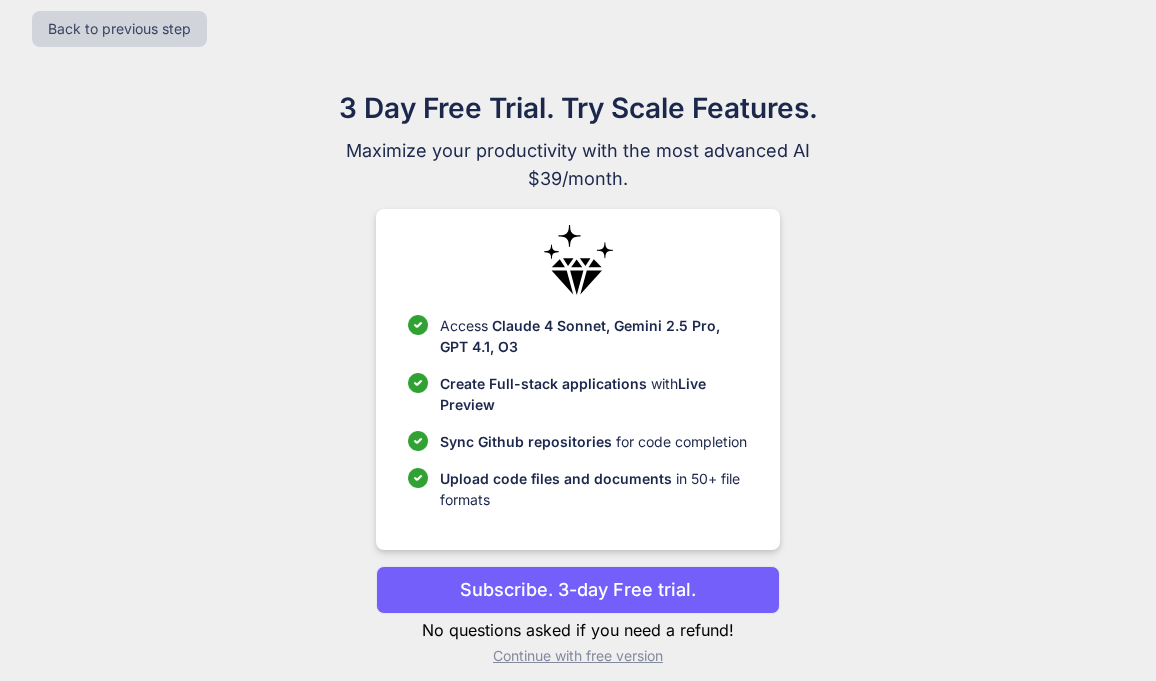 scroll, scrollTop: 38, scrollLeft: 0, axis: vertical 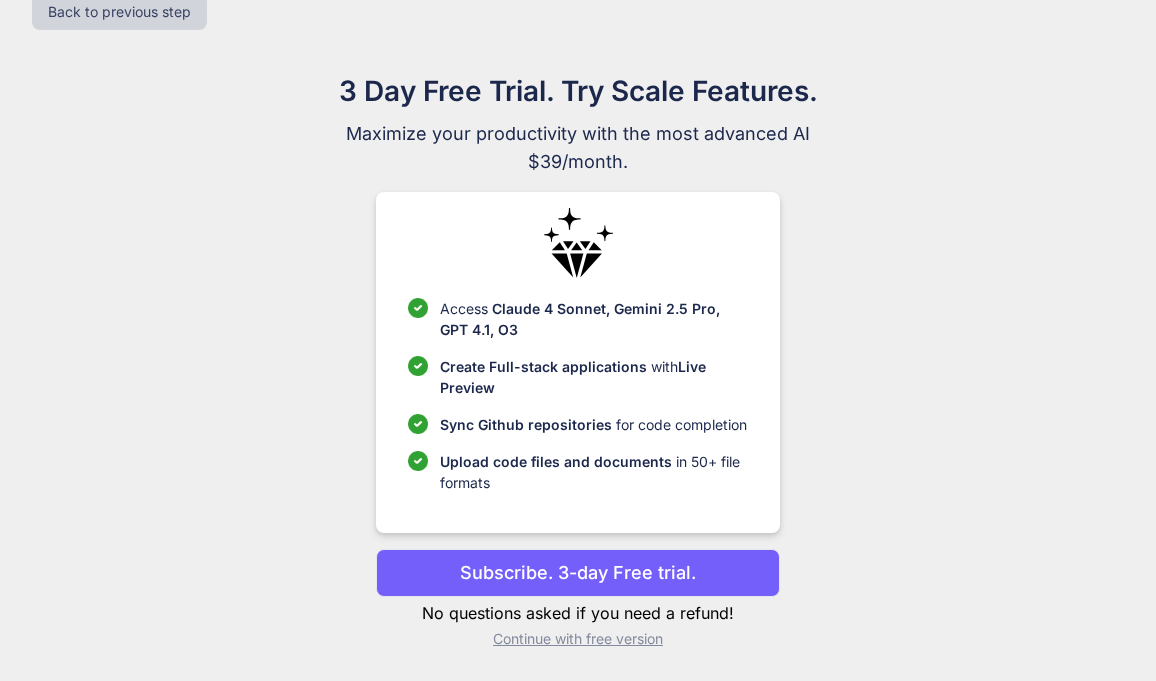 click on "Continue with free version" at bounding box center [577, 639] 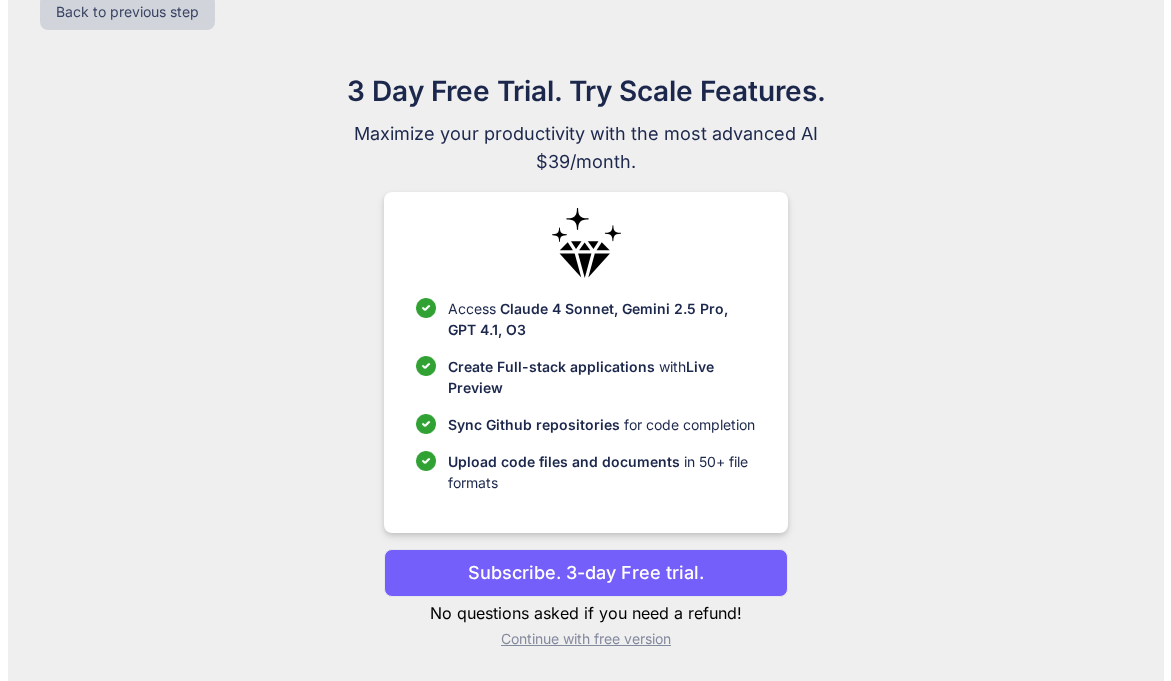 scroll, scrollTop: 0, scrollLeft: 0, axis: both 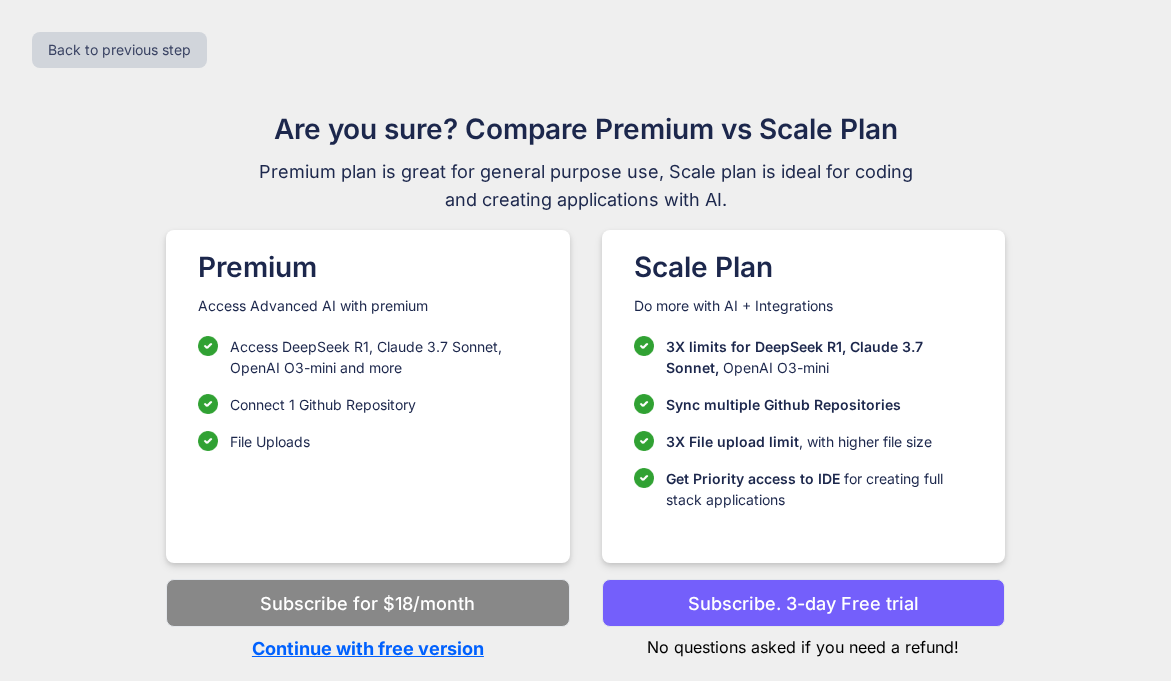 click on "Continue with free version" at bounding box center (367, 648) 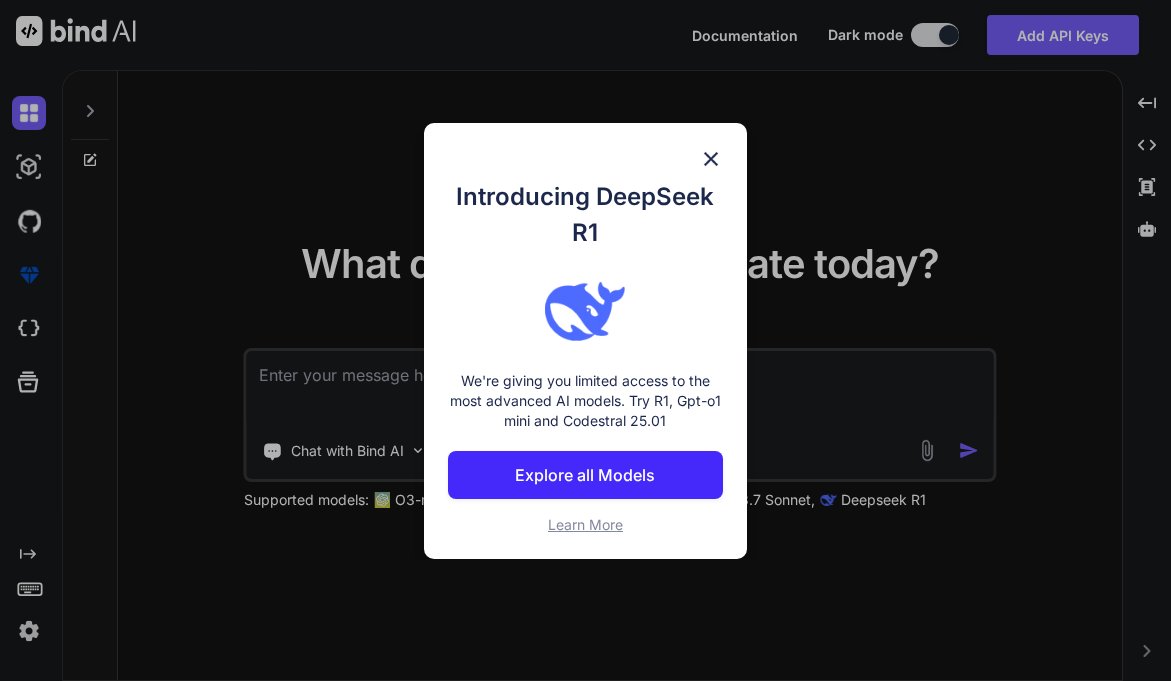 click at bounding box center [711, 159] 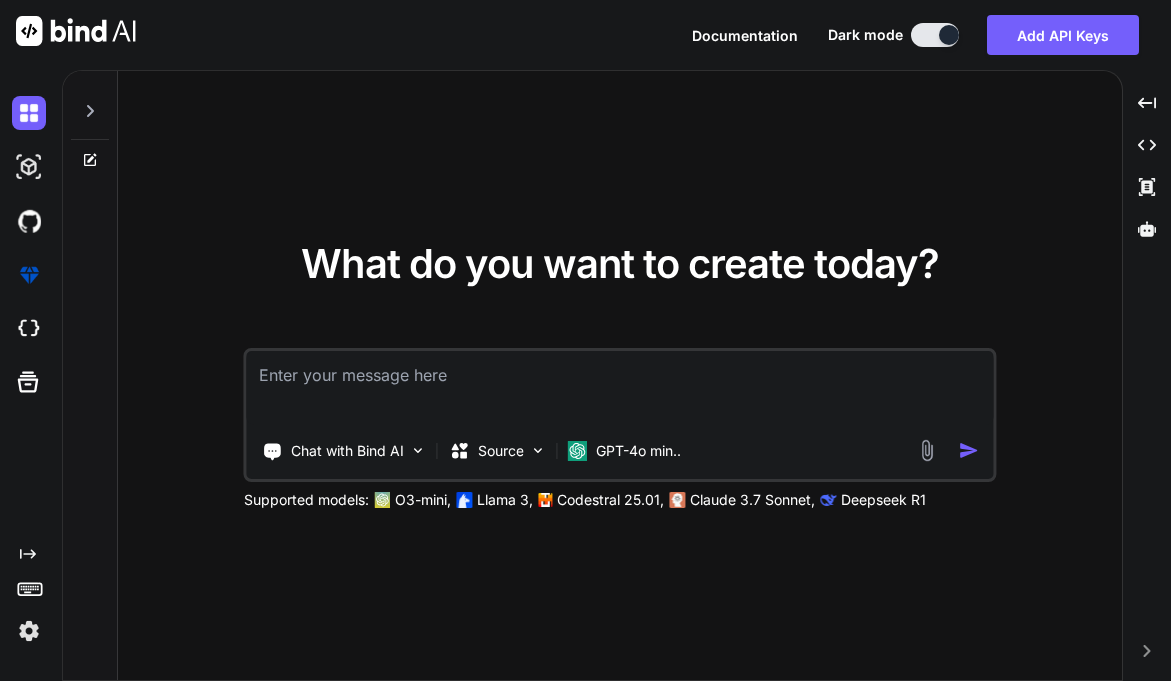 click at bounding box center (620, 388) 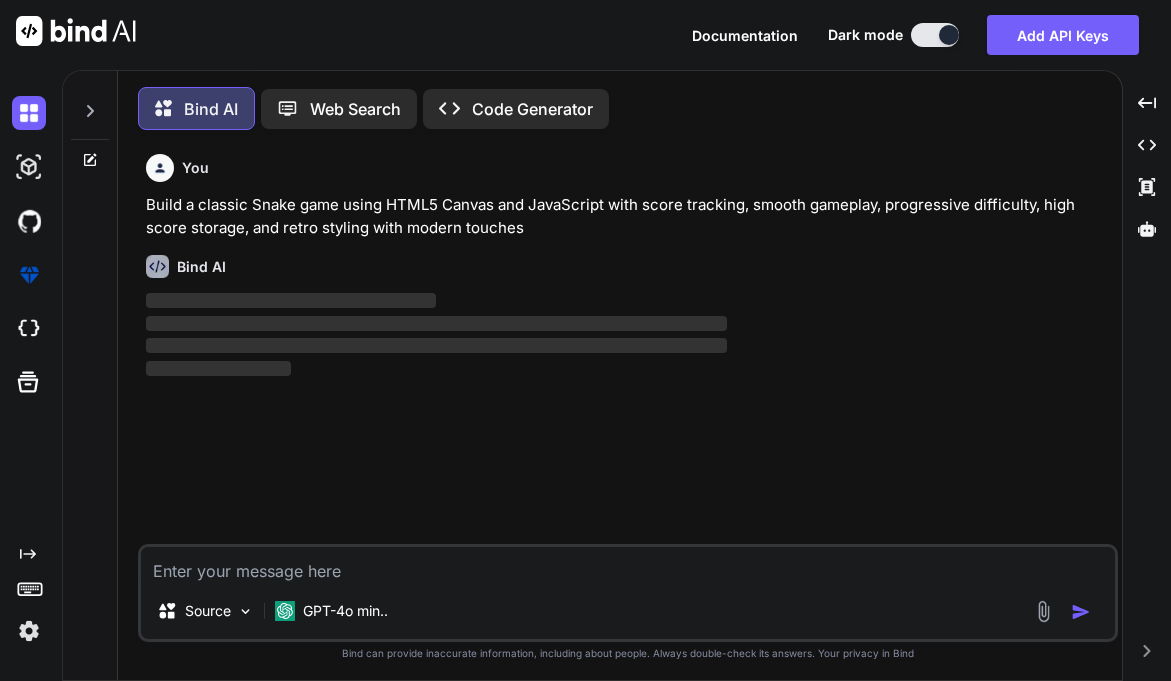 scroll, scrollTop: 10, scrollLeft: 0, axis: vertical 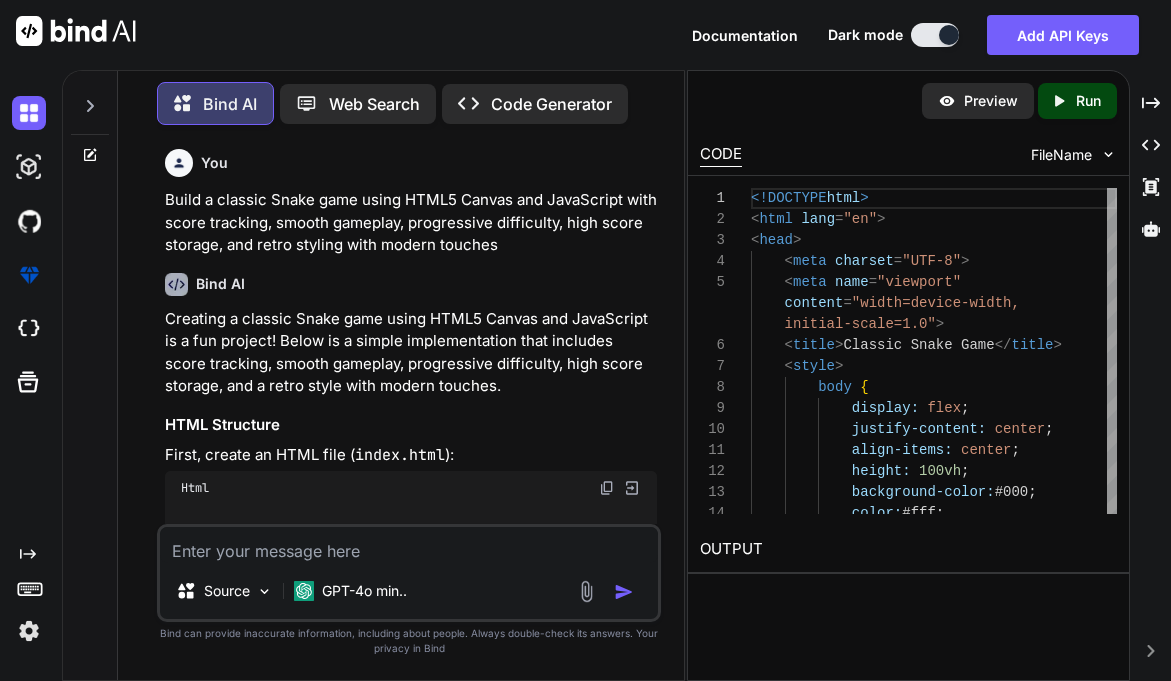 click on "Created with Pixso. Run" at bounding box center [1077, 101] 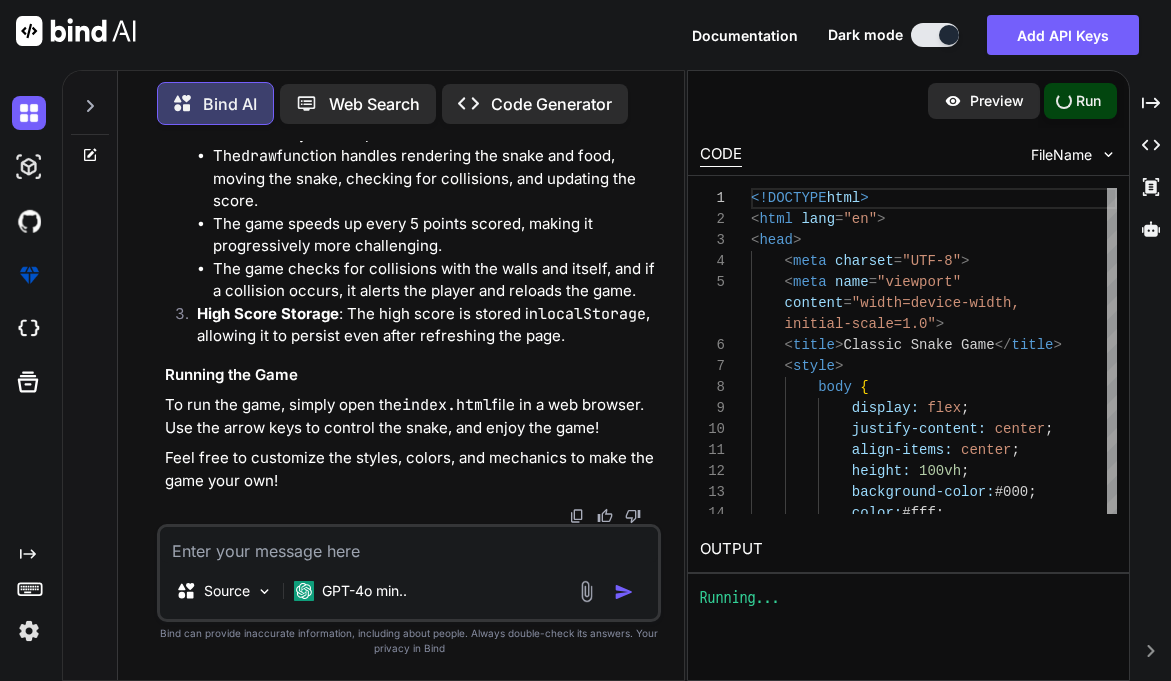 scroll, scrollTop: 3332, scrollLeft: 0, axis: vertical 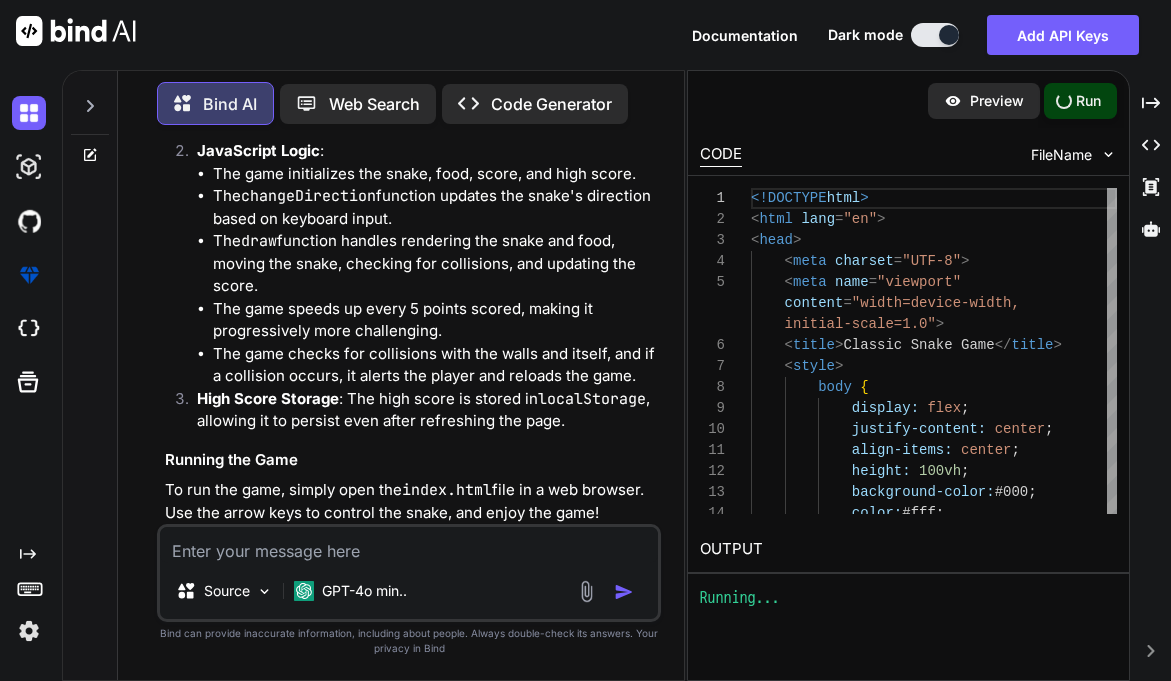 type on "x" 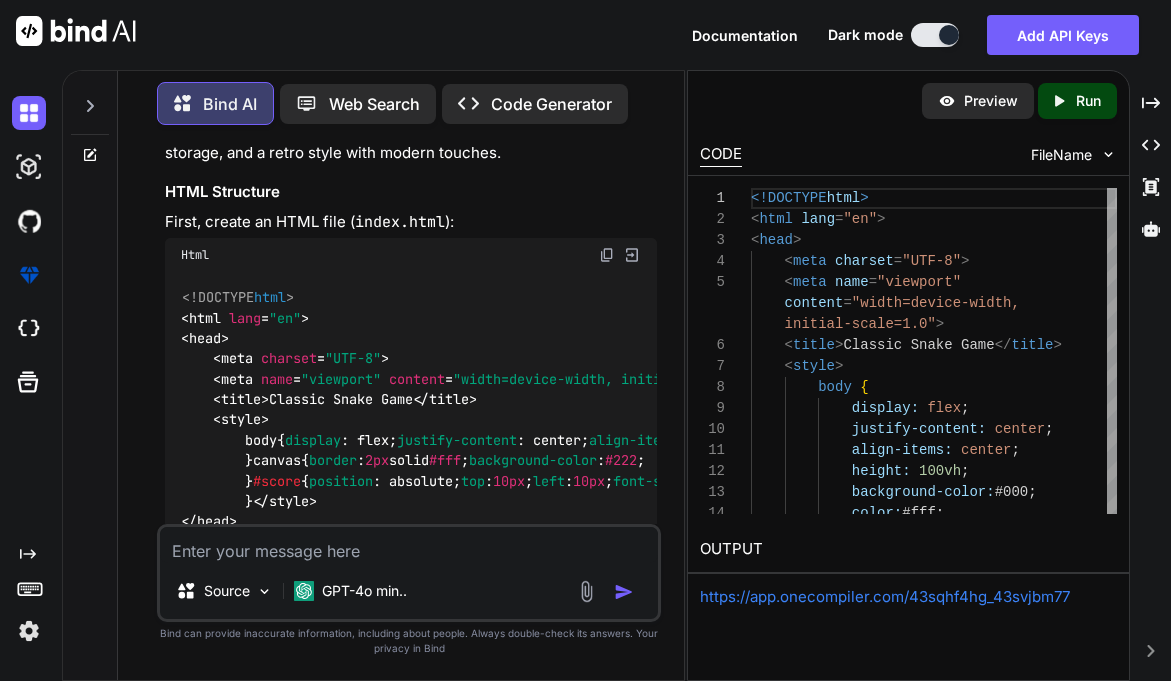 scroll, scrollTop: 0, scrollLeft: 0, axis: both 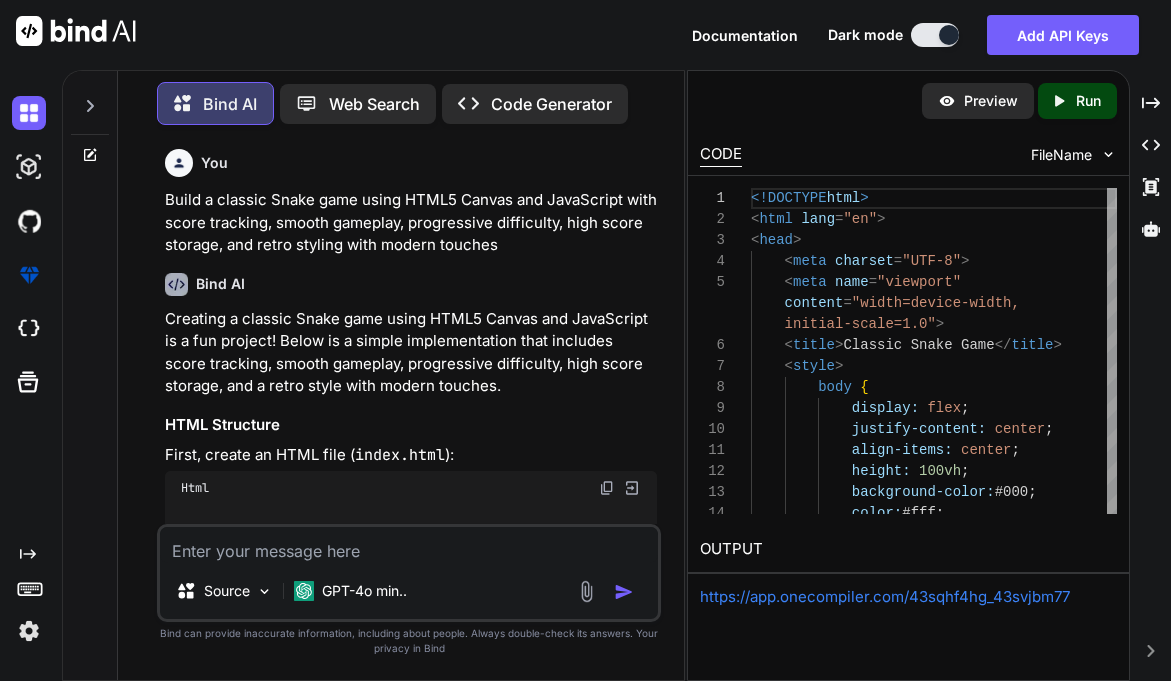 click on "https://app.onecompiler.com/43sqhf4hg_43svjbm77" at bounding box center (885, 596) 